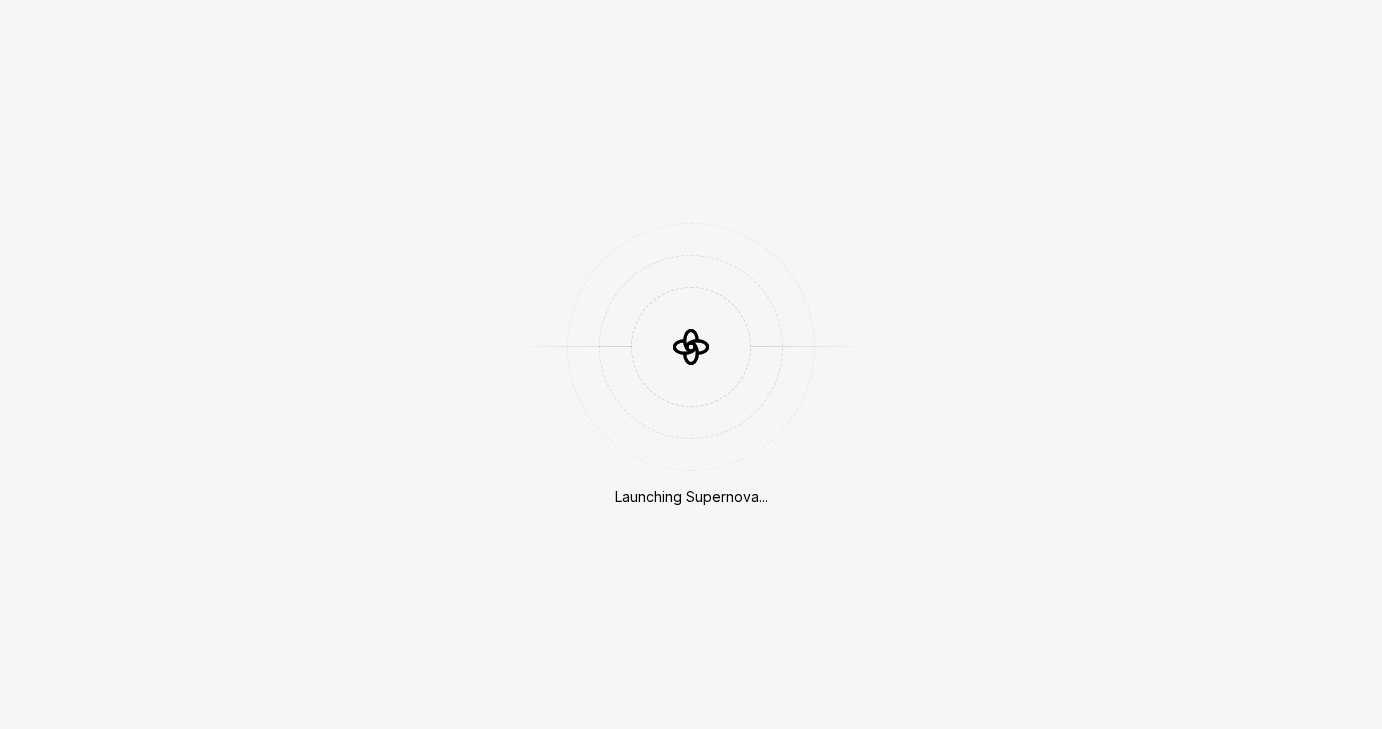 scroll, scrollTop: 0, scrollLeft: 0, axis: both 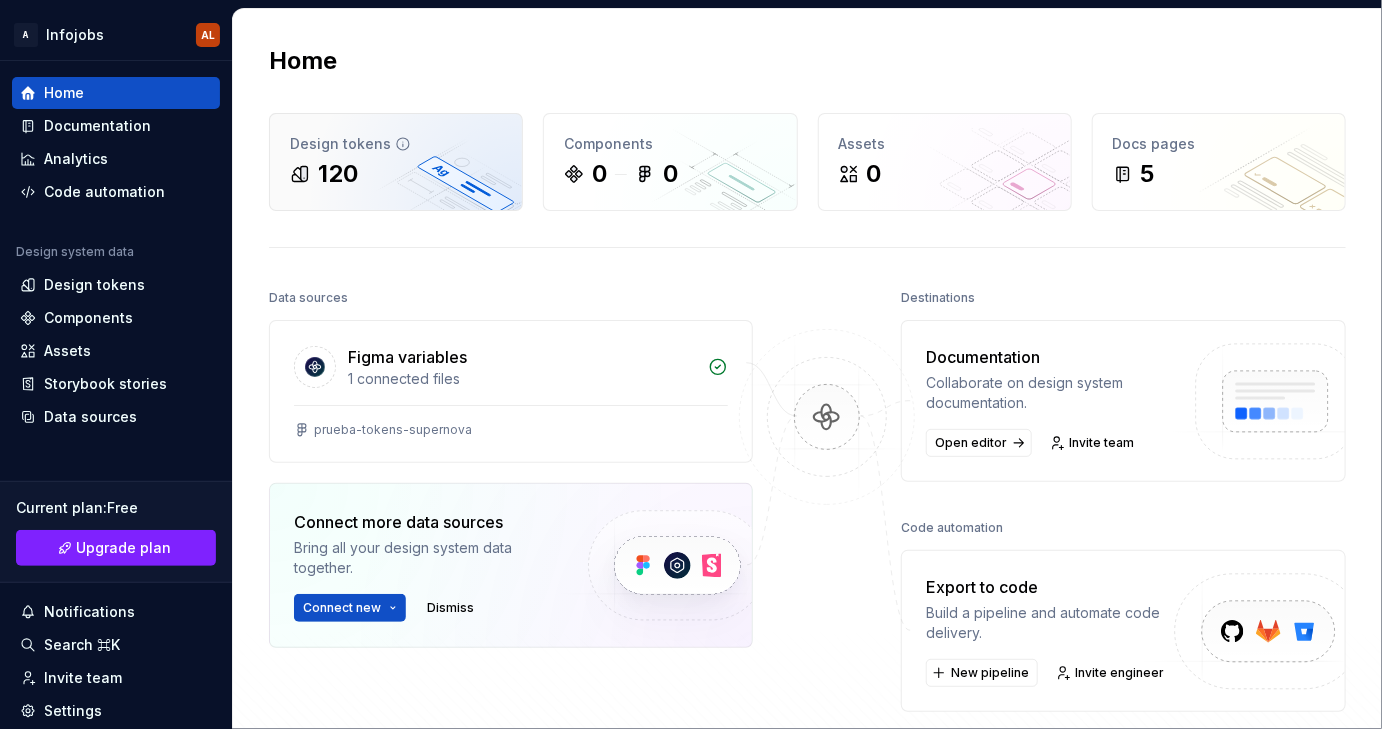 click on "120" at bounding box center (396, 174) 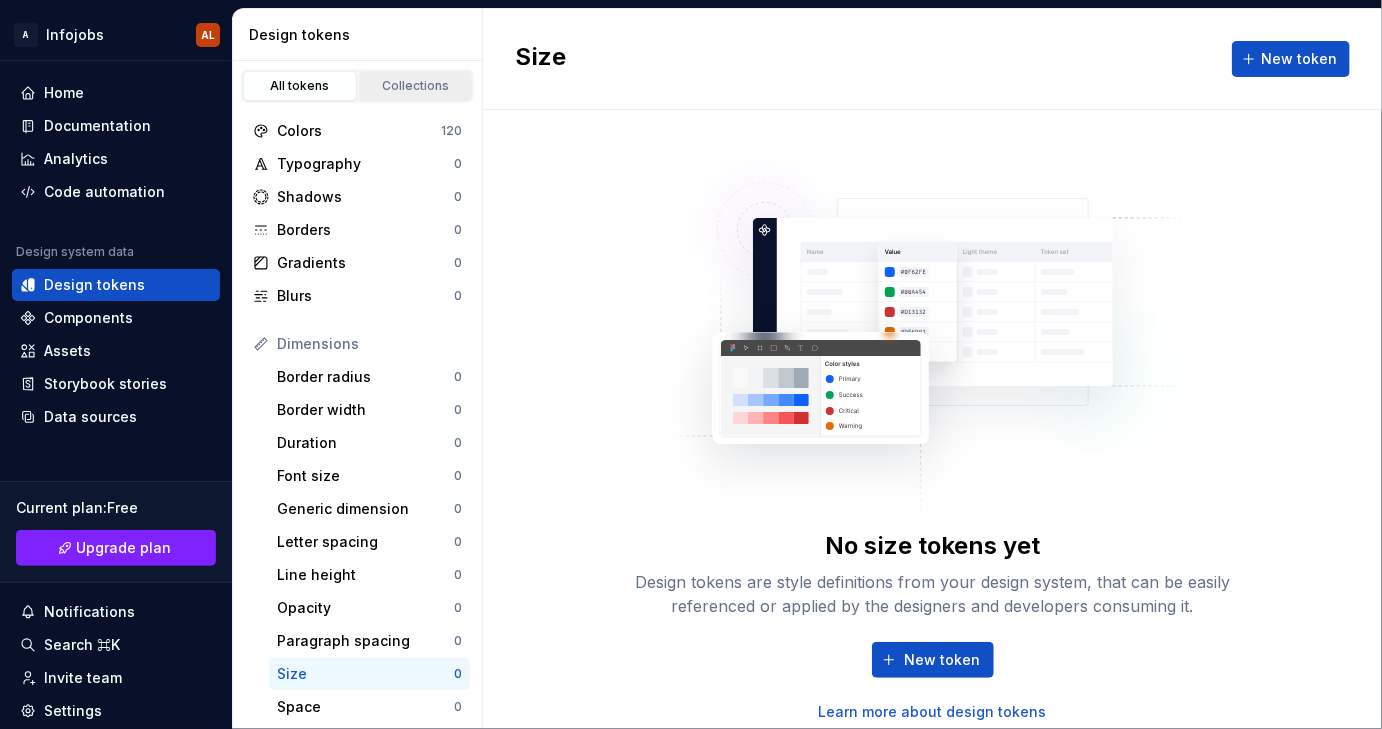 click on "Collections" at bounding box center [416, 86] 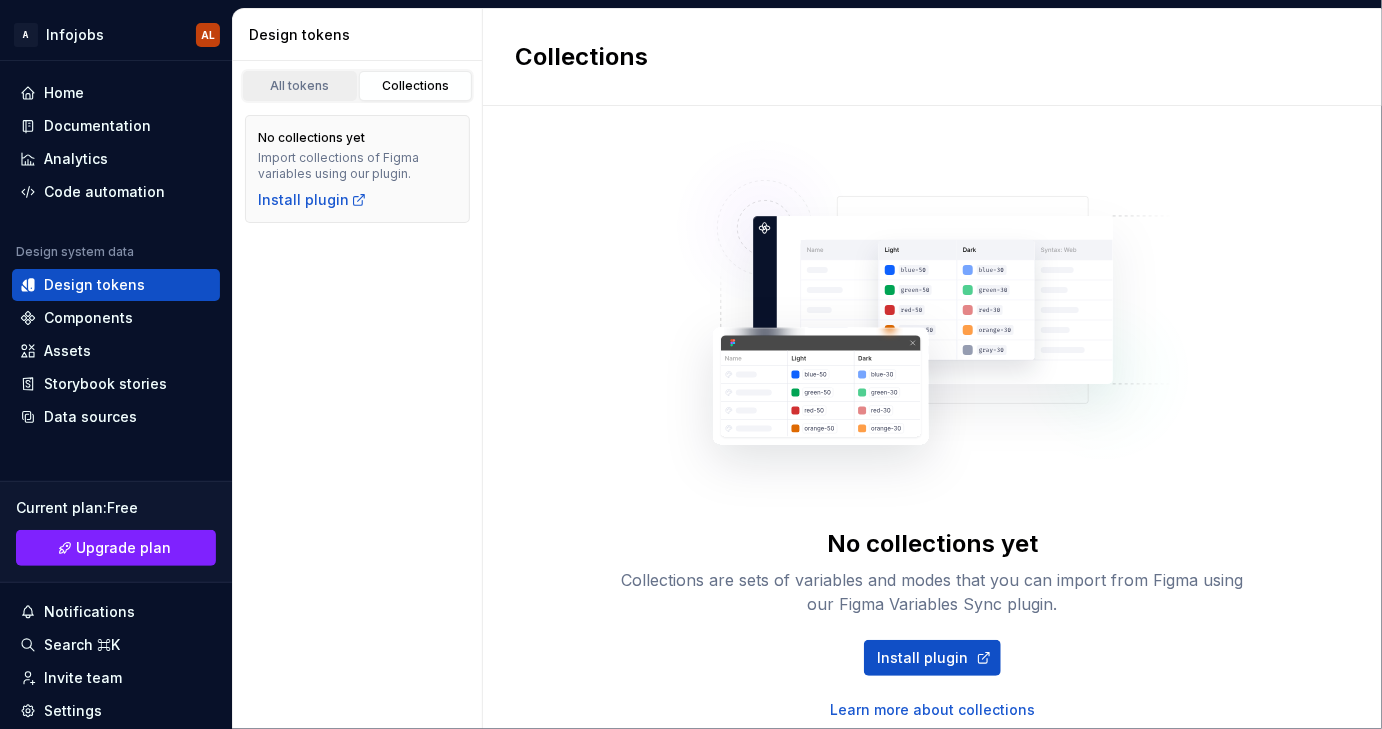 click on "All tokens" at bounding box center [300, 86] 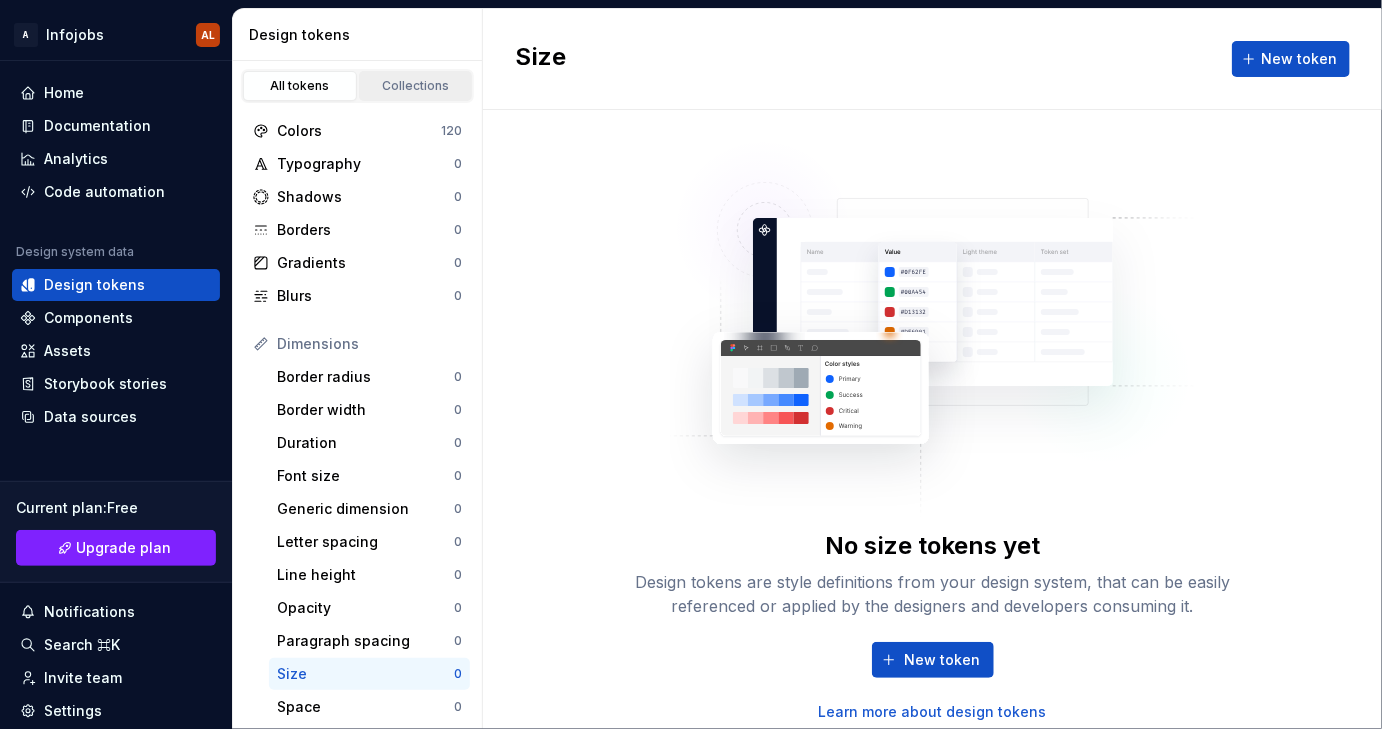 click on "Collections" at bounding box center (416, 86) 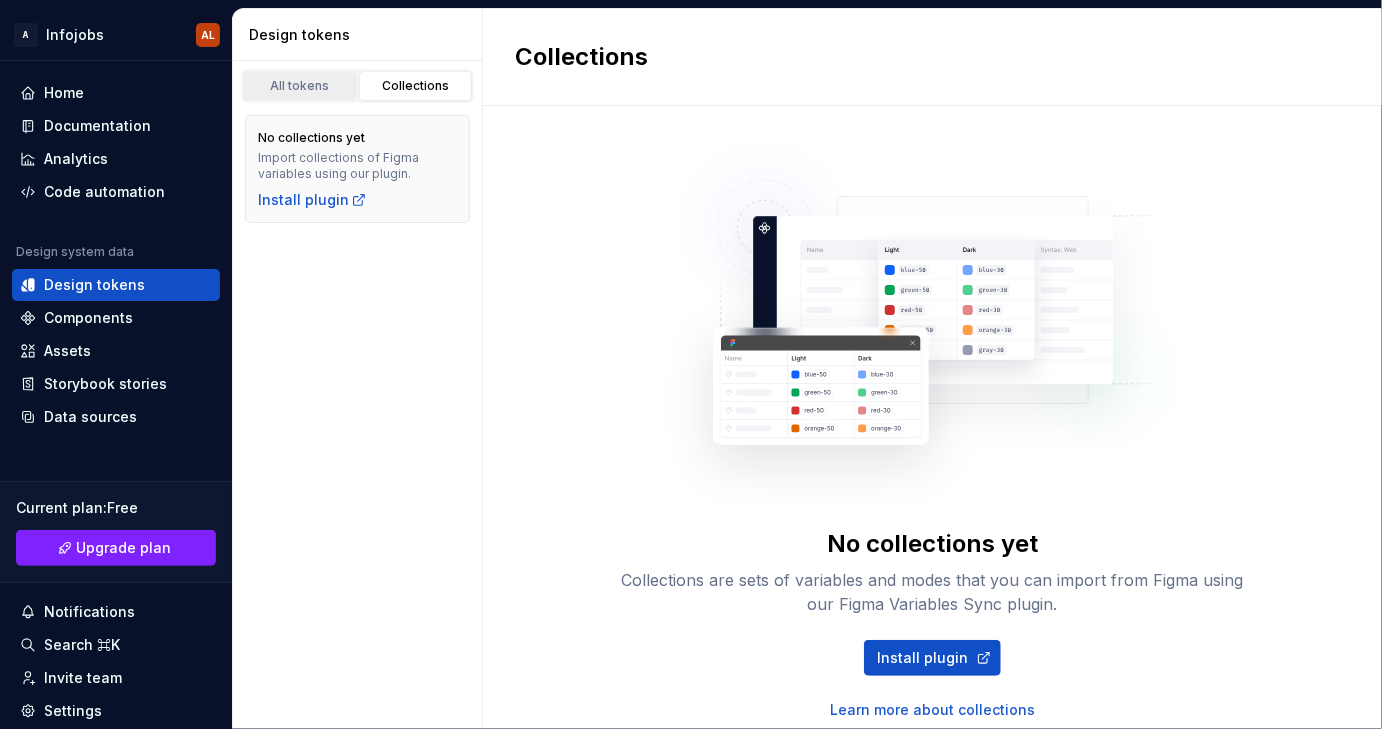 click on "All tokens" at bounding box center [300, 86] 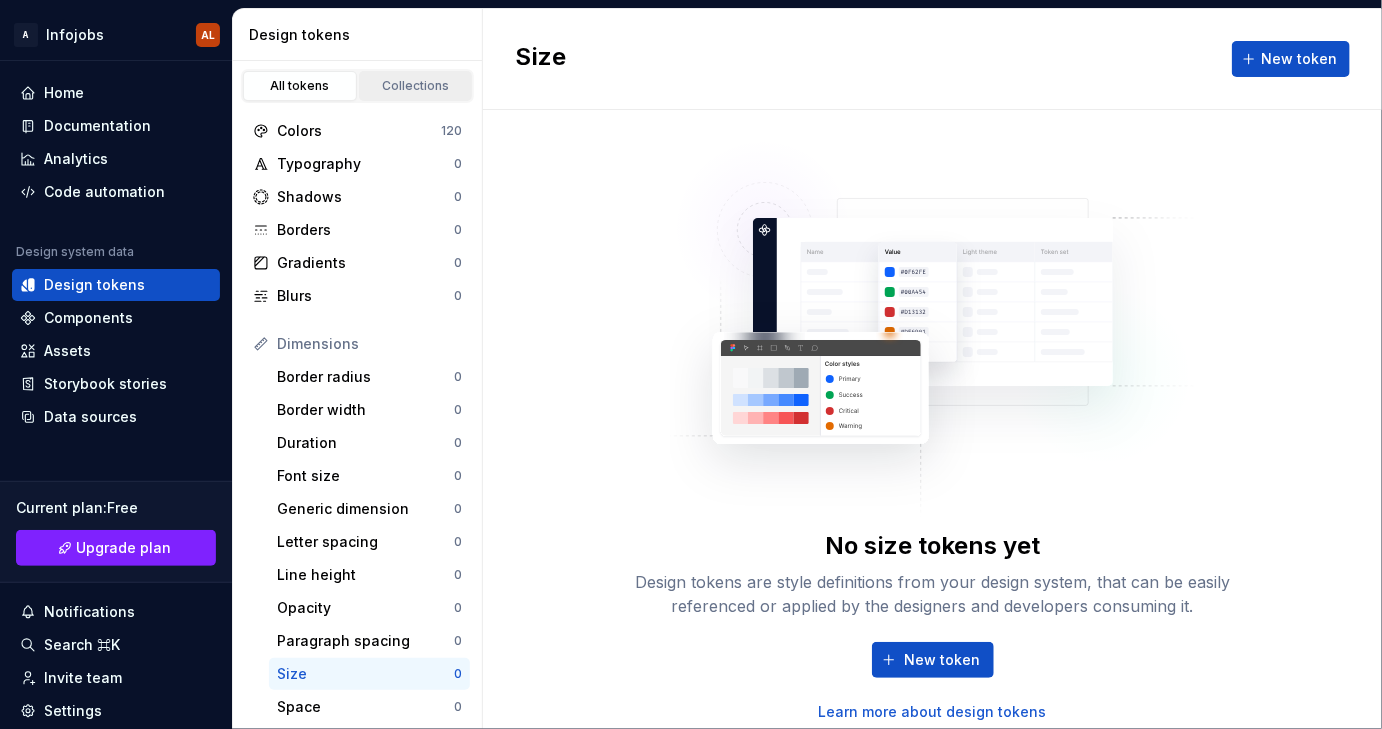 click on "Collections" at bounding box center [416, 86] 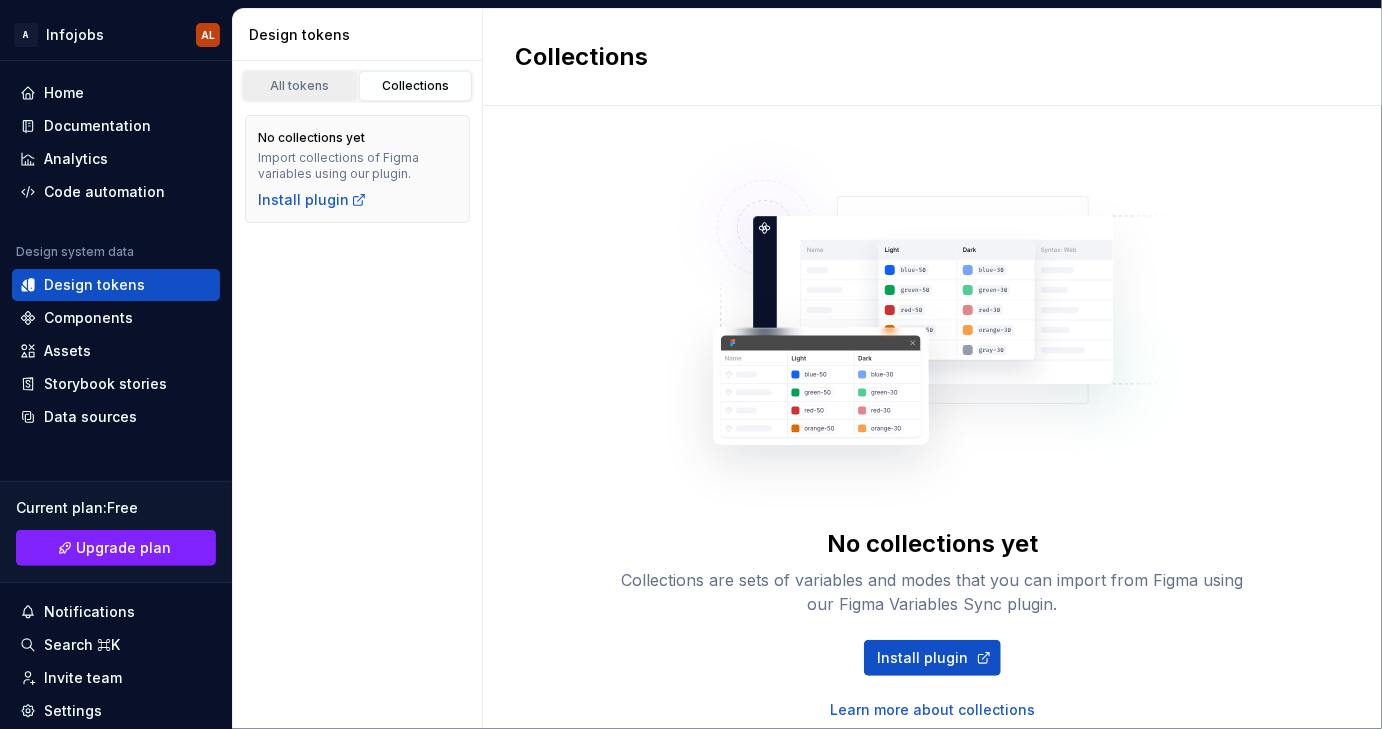 click on "All tokens" at bounding box center [300, 86] 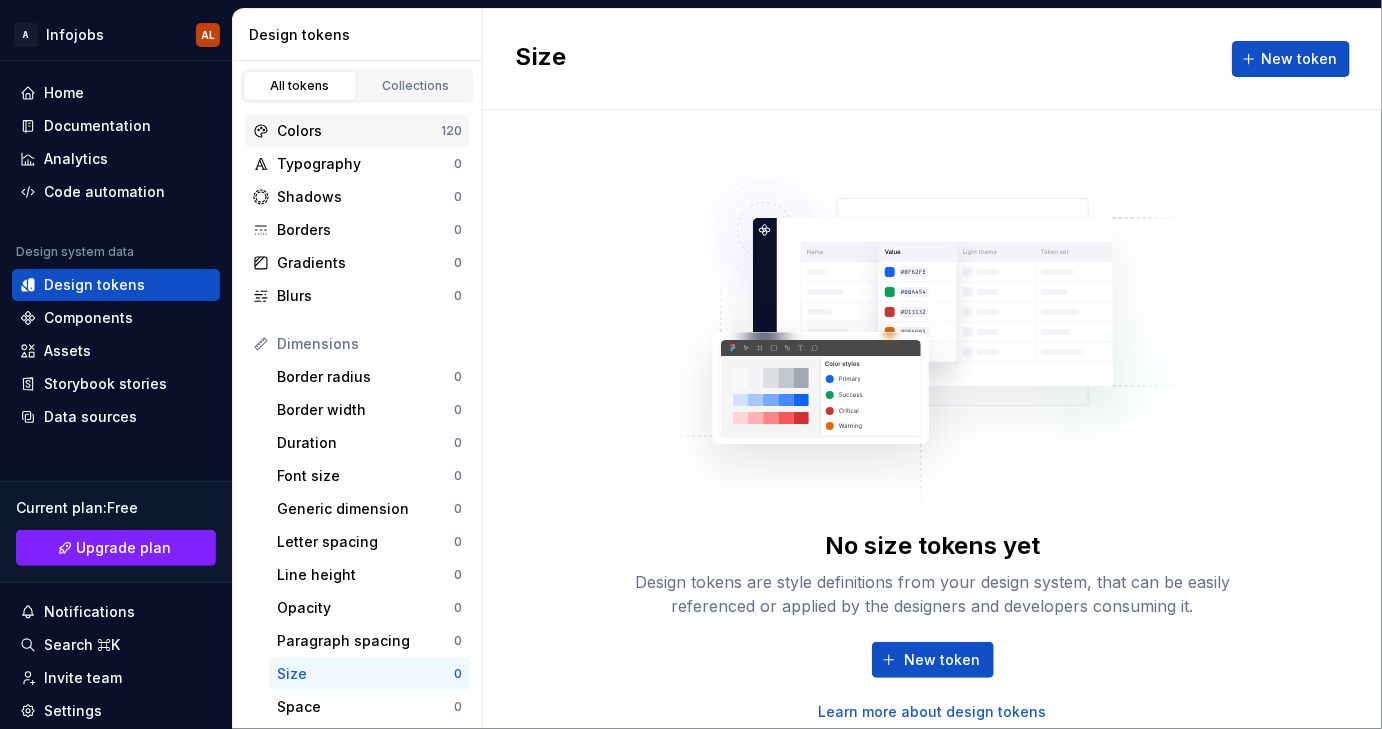 click on "Colors" at bounding box center (359, 131) 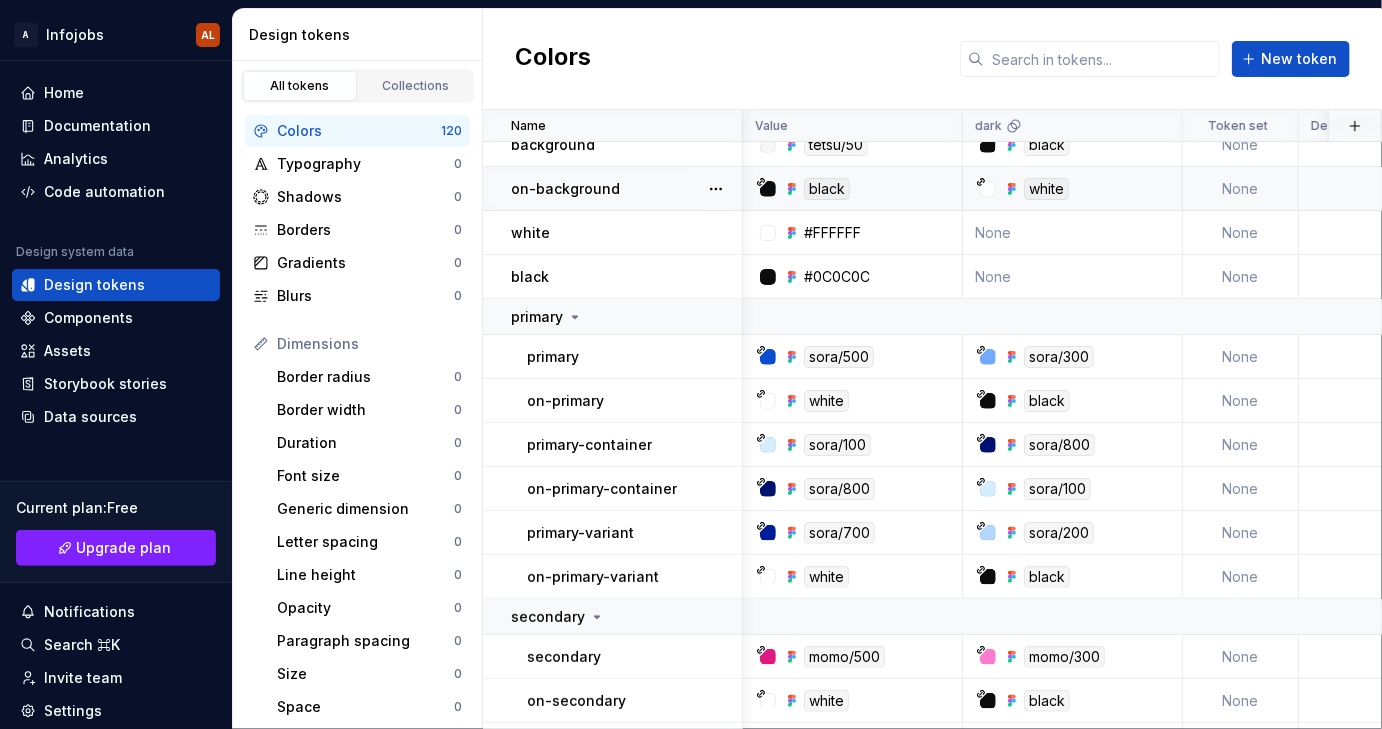 scroll, scrollTop: 0, scrollLeft: 0, axis: both 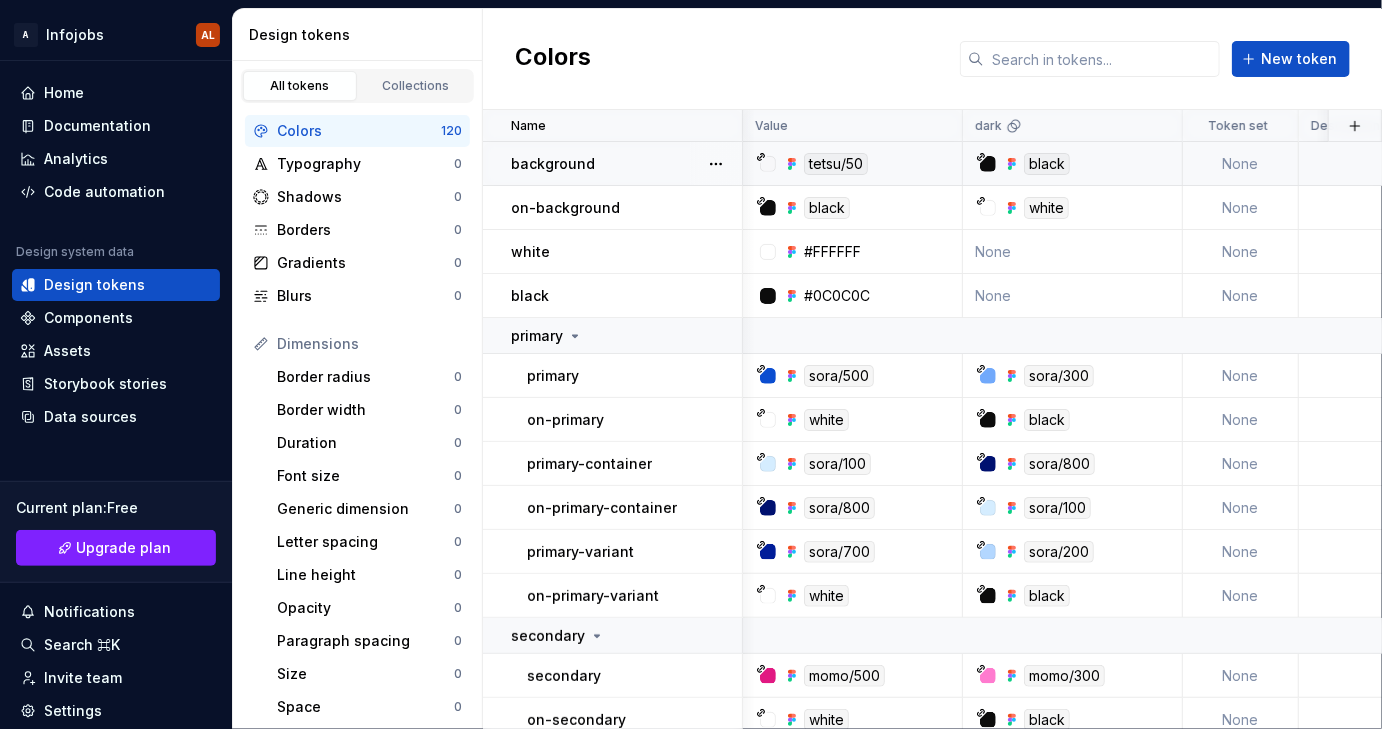 click on "background" at bounding box center [626, 164] 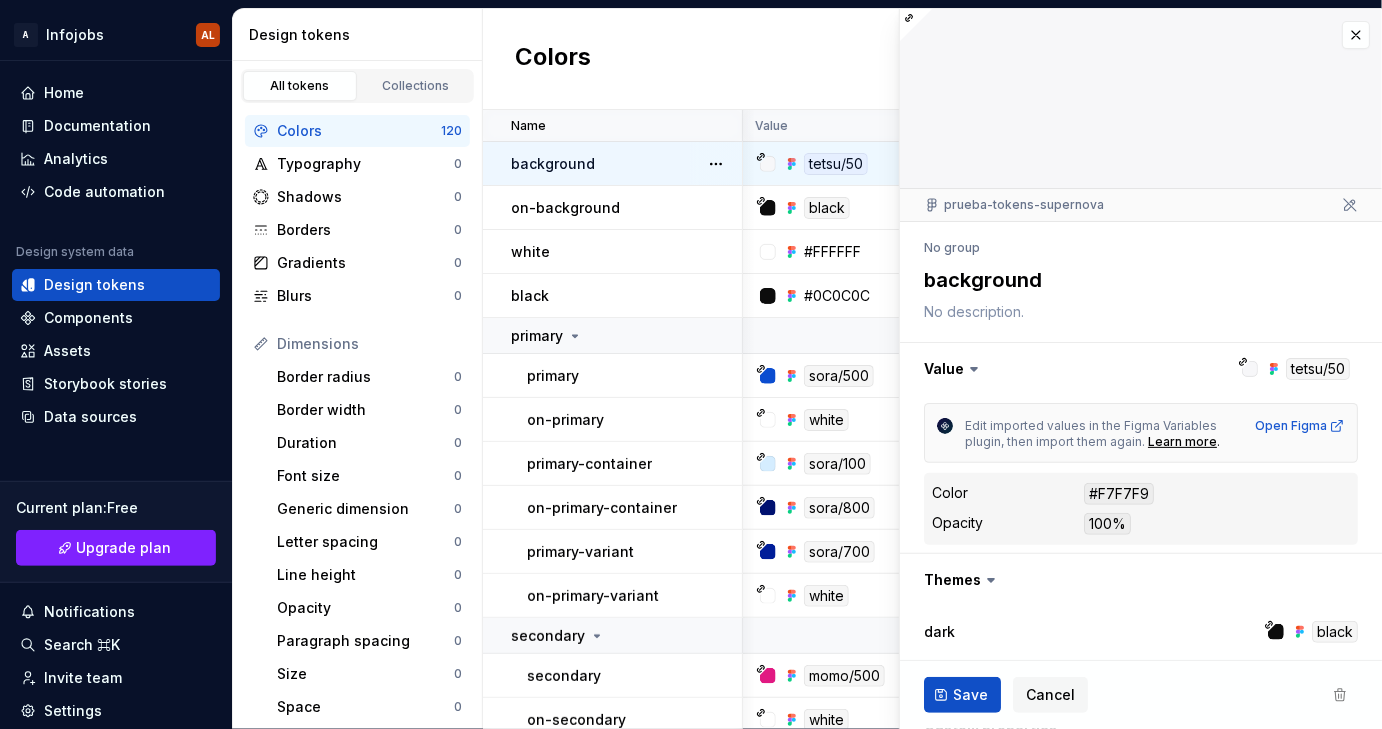 scroll, scrollTop: 205, scrollLeft: 0, axis: vertical 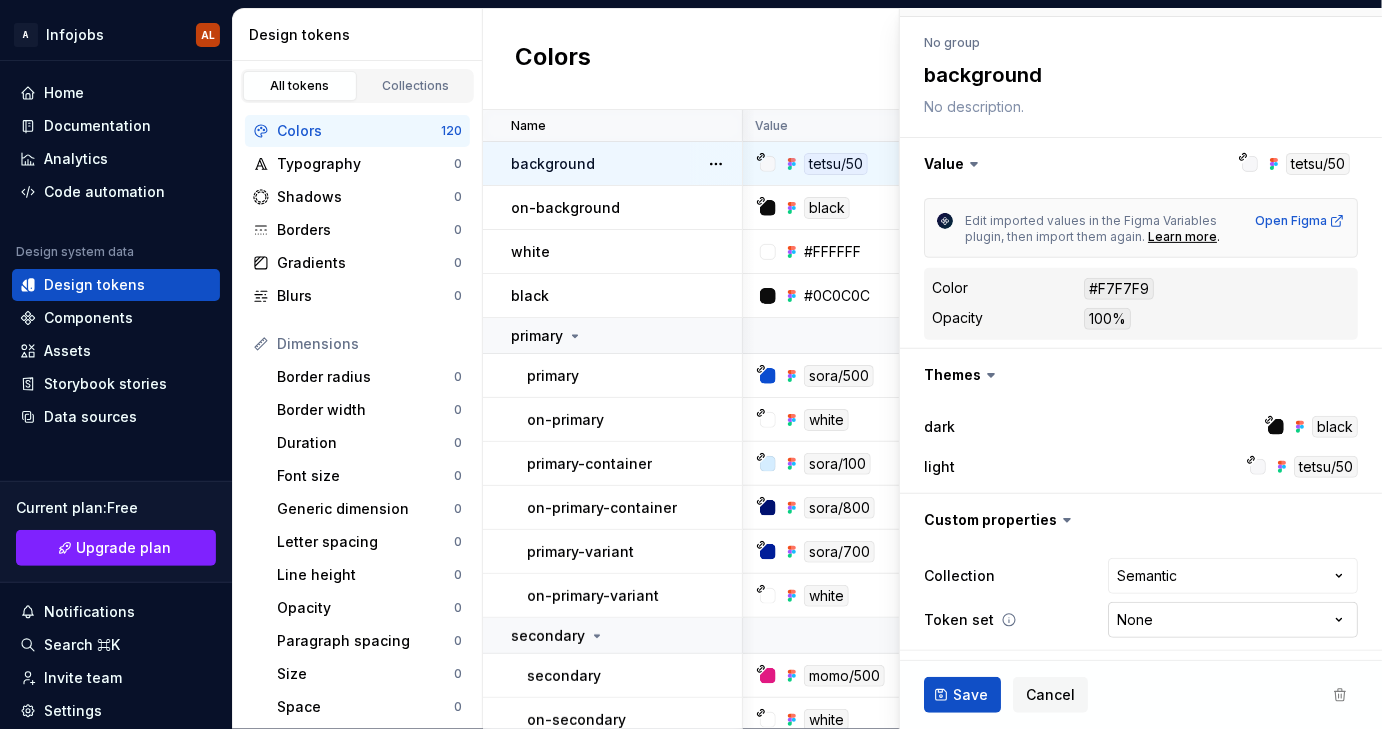 click on "A Infojobs AL Home Documentation Analytics Code automation Design system data Design tokens Components Assets Storybook stories Data sources Current plan : Free Upgrade plan Notifications Search ⌘K Invite team Settings Contact support Help Design tokens All tokens Collections Colors 120 Typography 0 Shadows 0 Borders 0 Gradients 0 Blurs 0 Dimensions Border radius 0 Border width 0 Duration 0 Font size 0 Generic dimension 0 Letter spacing 0 Line height 0 Opacity 0 Paragraph spacing 0 Size 0 Space 0 Z-index 0 Options Text decoration 0 Text case 0 Visibility 0 Strings Font family 0 Font weight/style 0 Generic string 0 Product copy 0 Colors New token Name Value dark Token set Description Last updated background tetsu/50 black None 1 minute ago on-background black white None 1 minute ago white #FFFFFF None None 1 minute ago black #0C0C0C None None 1 minute ago primary primary sora/500 sora/300 None 1 minute ago on-primary white black None 1 minute ago primary-container sora/100 sora/800 None 1 minute ago None" at bounding box center [691, 364] 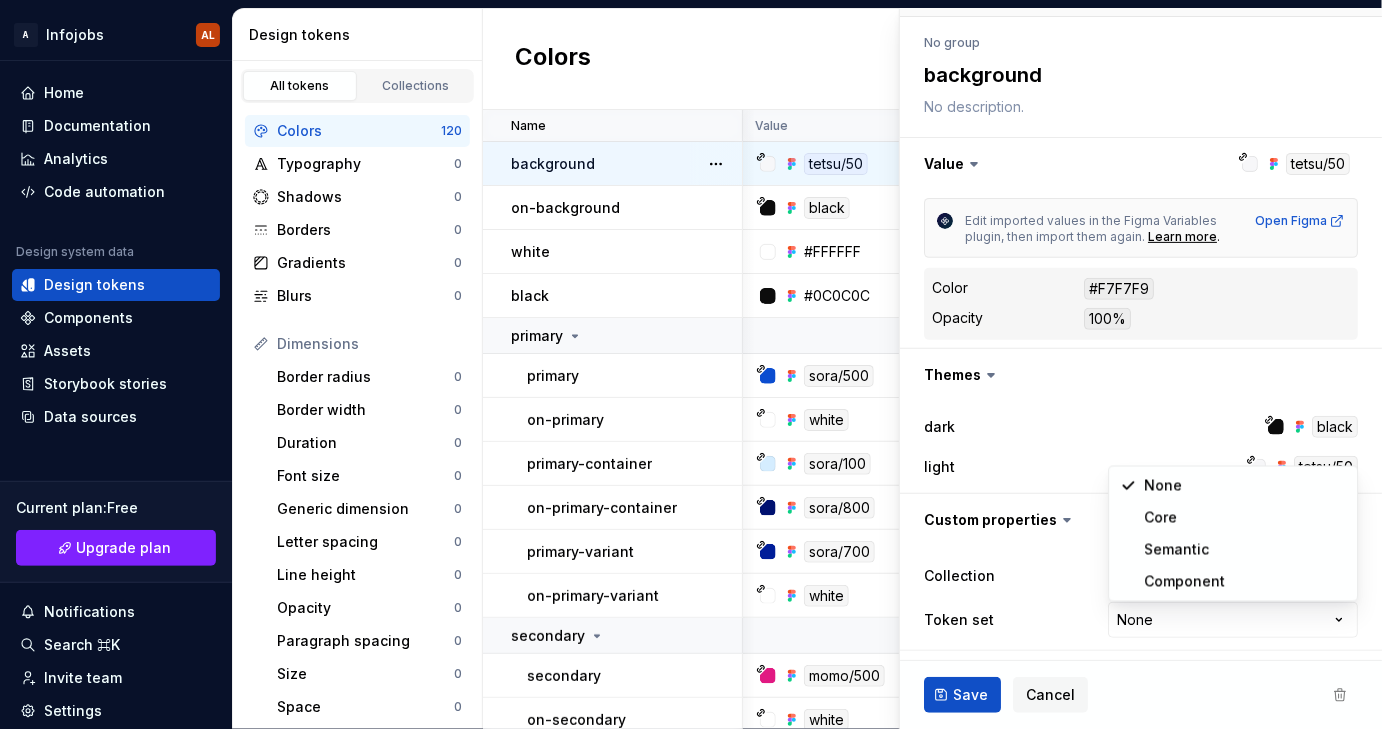 click on "A Infojobs AL Home Documentation Analytics Code automation Design system data Design tokens Components Assets Storybook stories Data sources Current plan : Free Upgrade plan Notifications Search ⌘K Invite team Settings Contact support Help Design tokens All tokens Collections Colors 120 Typography 0 Shadows 0 Borders 0 Gradients 0 Blurs 0 Dimensions Border radius 0 Border width 0 Duration 0 Font size 0 Generic dimension 0 Letter spacing 0 Line height 0 Opacity 0 Paragraph spacing 0 Size 0 Space 0 Z-index 0 Options Text decoration 0 Text case 0 Visibility 0 Strings Font family 0 Font weight/style 0 Generic string 0 Product copy 0 Colors New token Name Value dark Token set Description Last updated background tetsu/50 black None 1 minute ago on-background black white None 1 minute ago white #FFFFFF None None 1 minute ago black #0C0C0C None None 1 minute ago primary primary sora/500 sora/300 None 1 minute ago on-primary white black None 1 minute ago primary-container sora/100 sora/800 None 1 minute ago None" at bounding box center [691, 364] 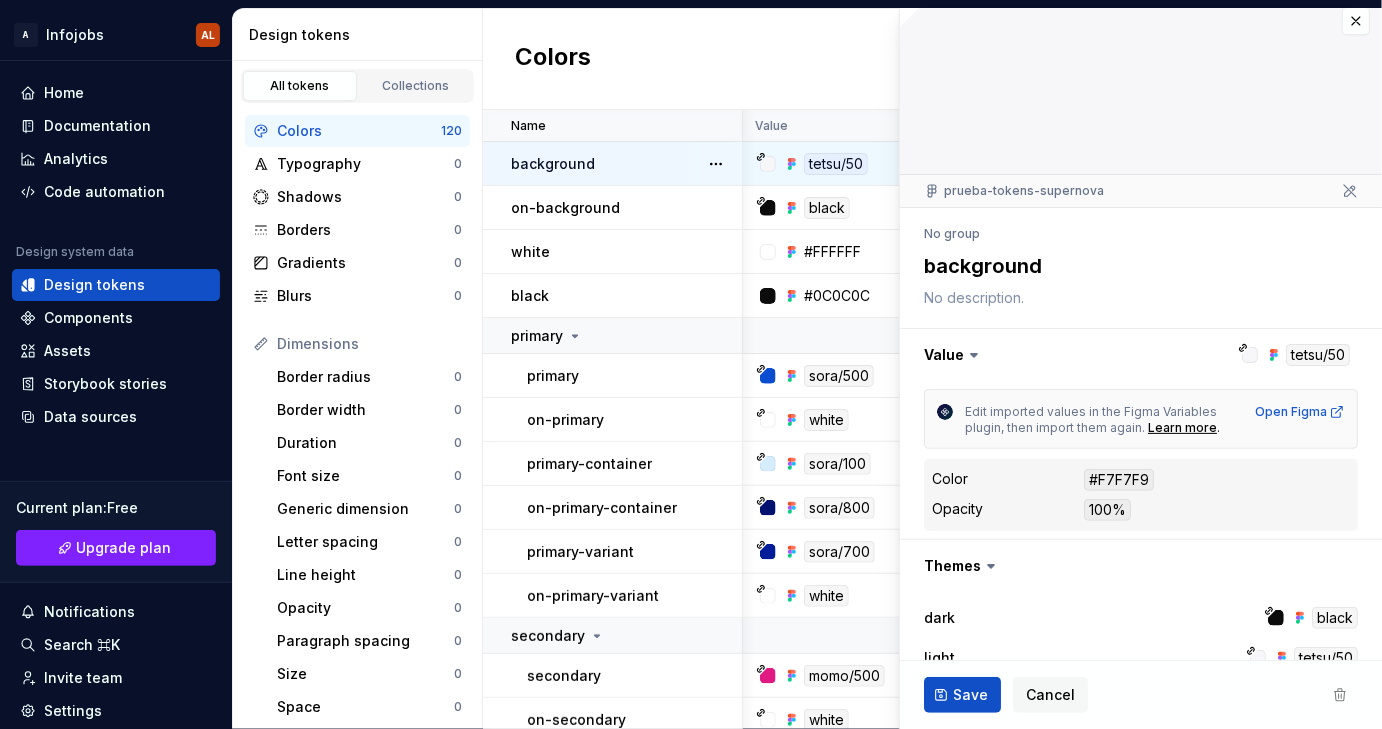 scroll, scrollTop: 17, scrollLeft: 0, axis: vertical 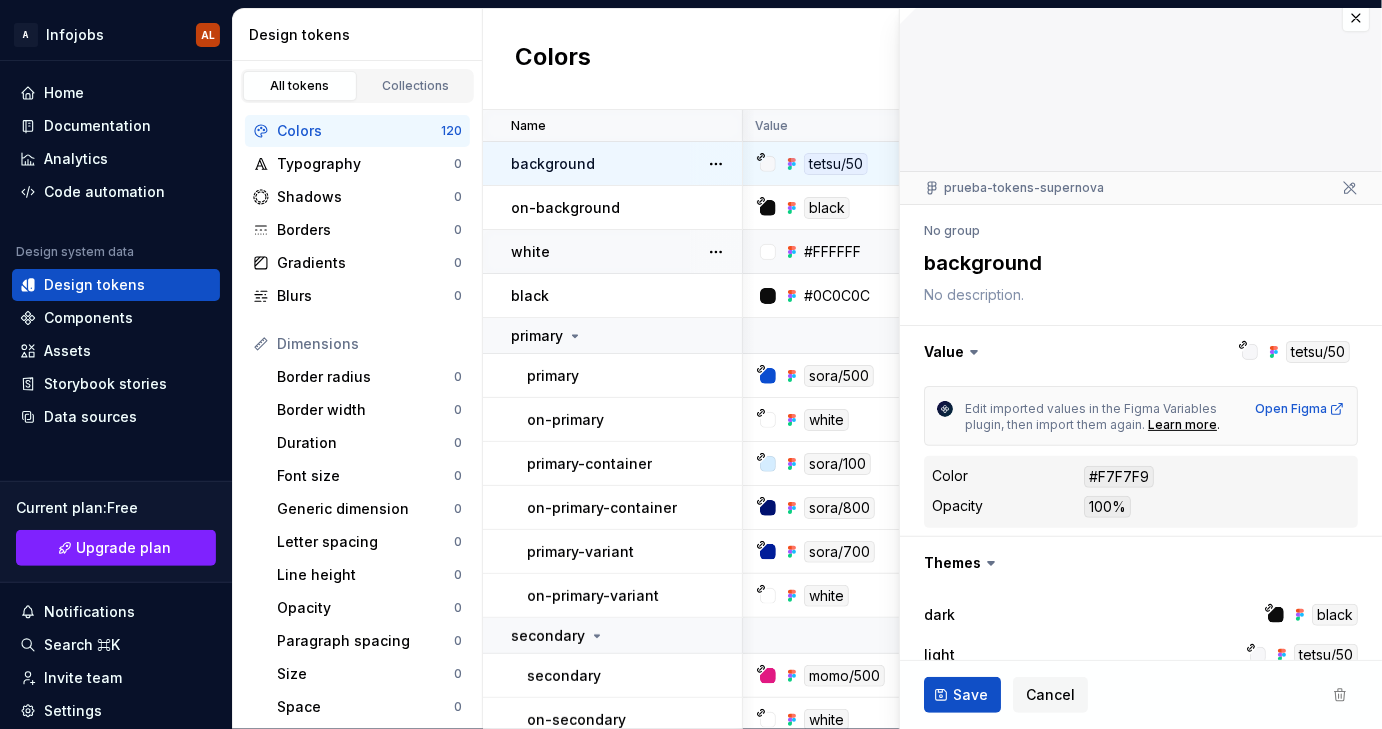 click on "white" at bounding box center (626, 252) 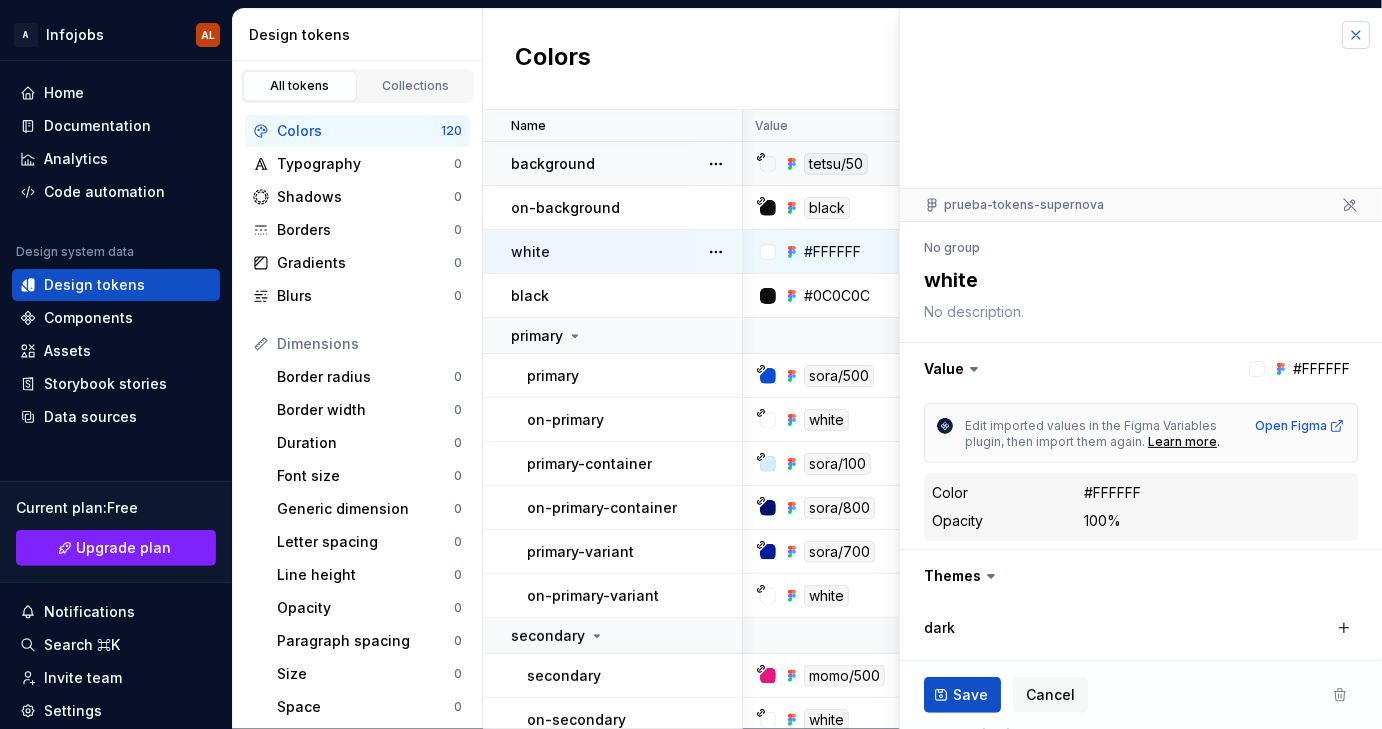 click at bounding box center (1356, 35) 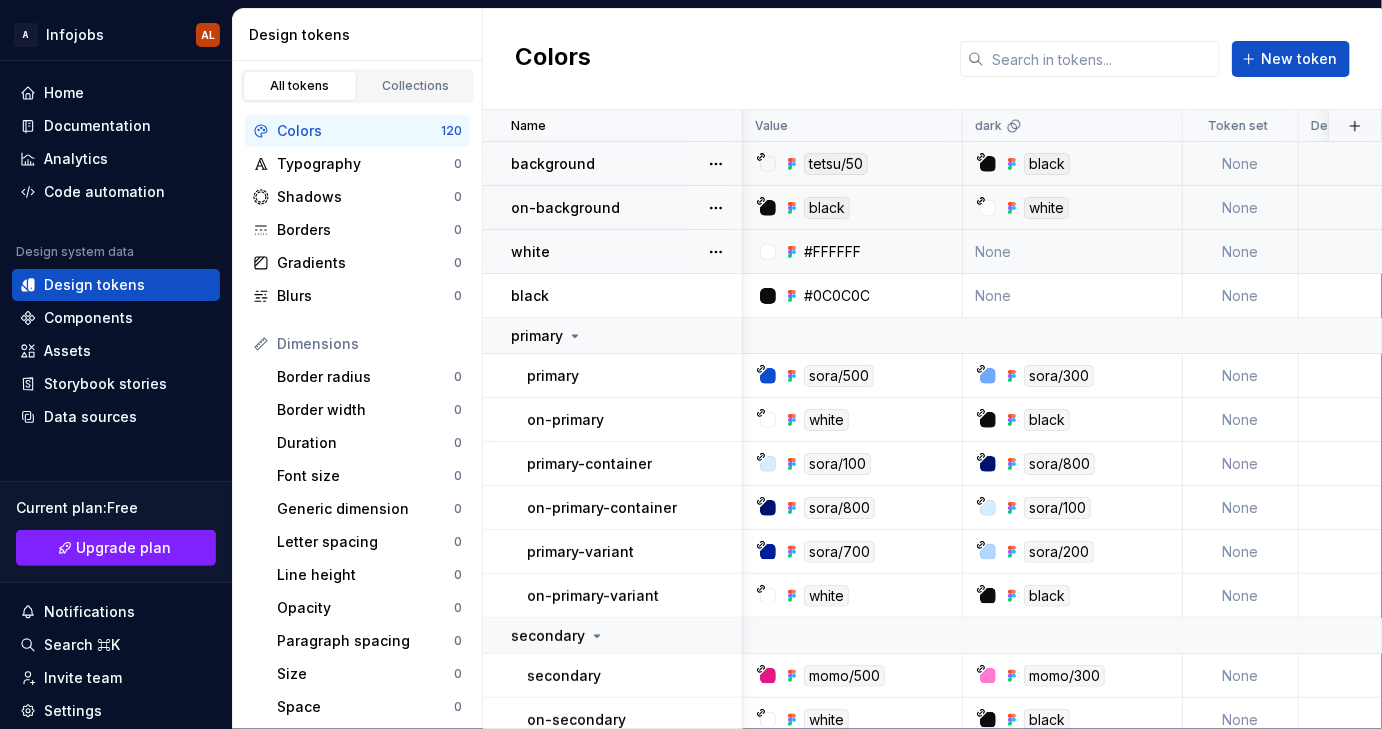 click on "black" at bounding box center (858, 208) 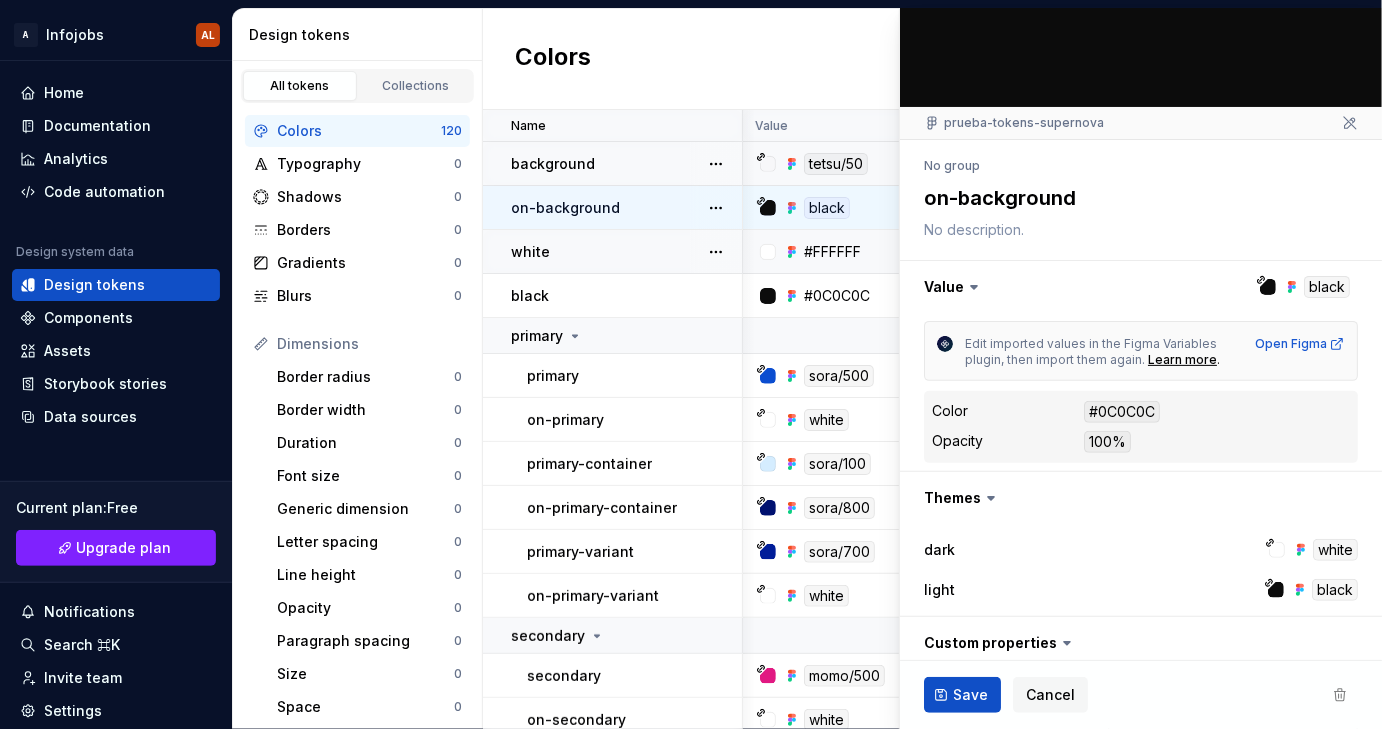 scroll, scrollTop: 0, scrollLeft: 0, axis: both 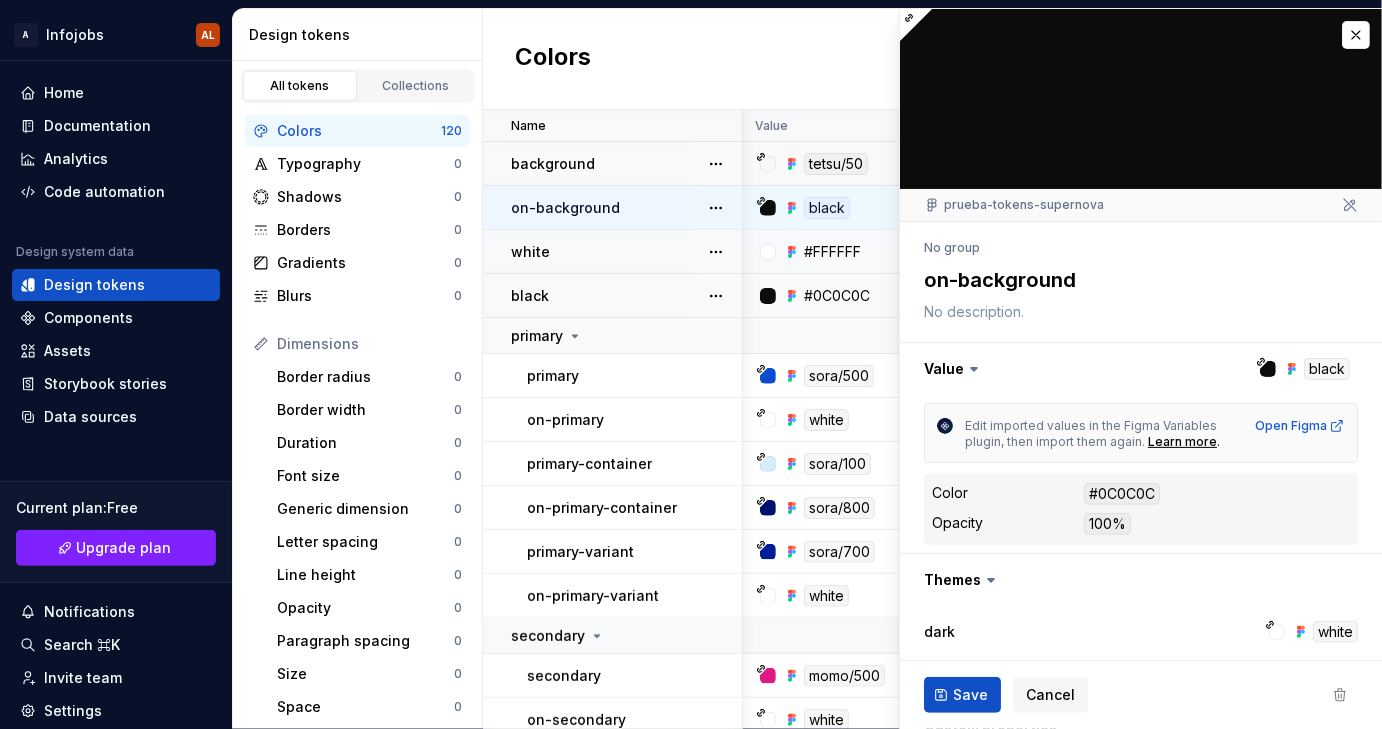 click on "black" at bounding box center (626, 296) 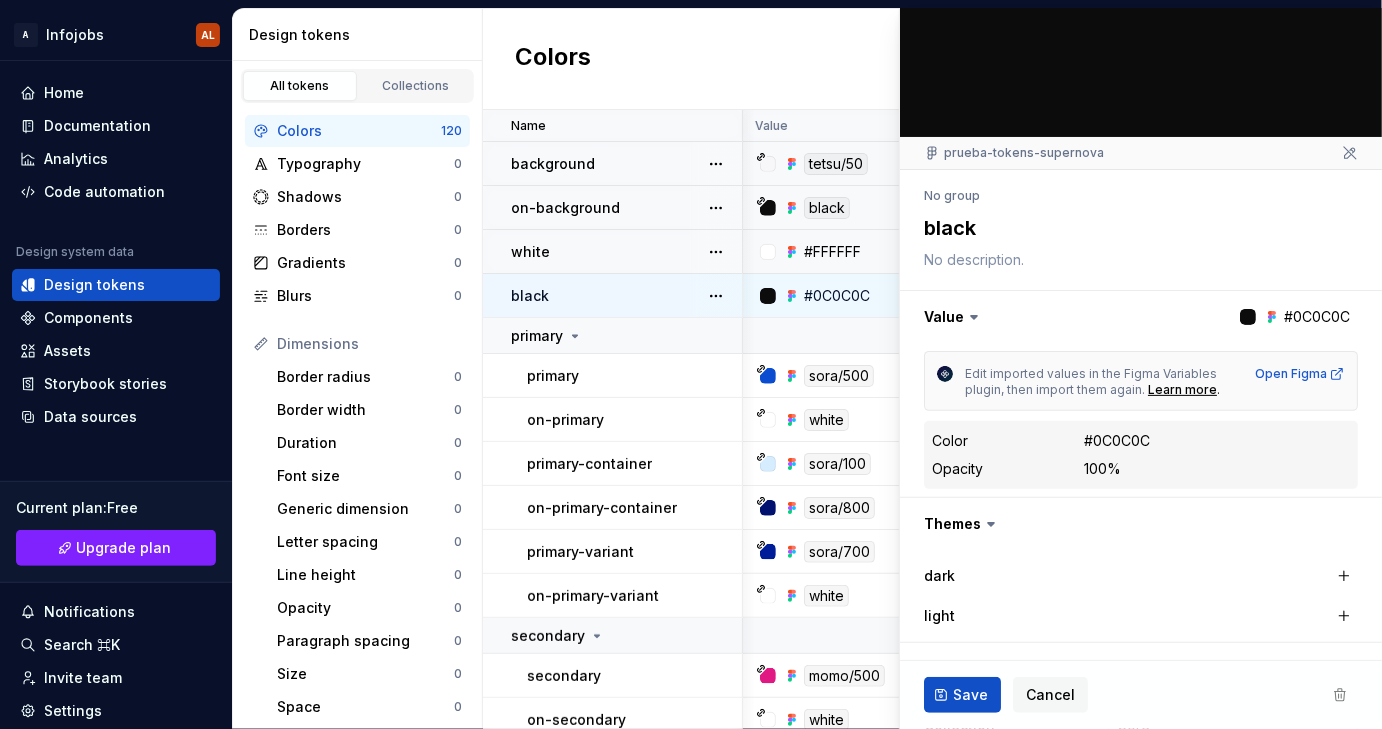 scroll, scrollTop: 202, scrollLeft: 0, axis: vertical 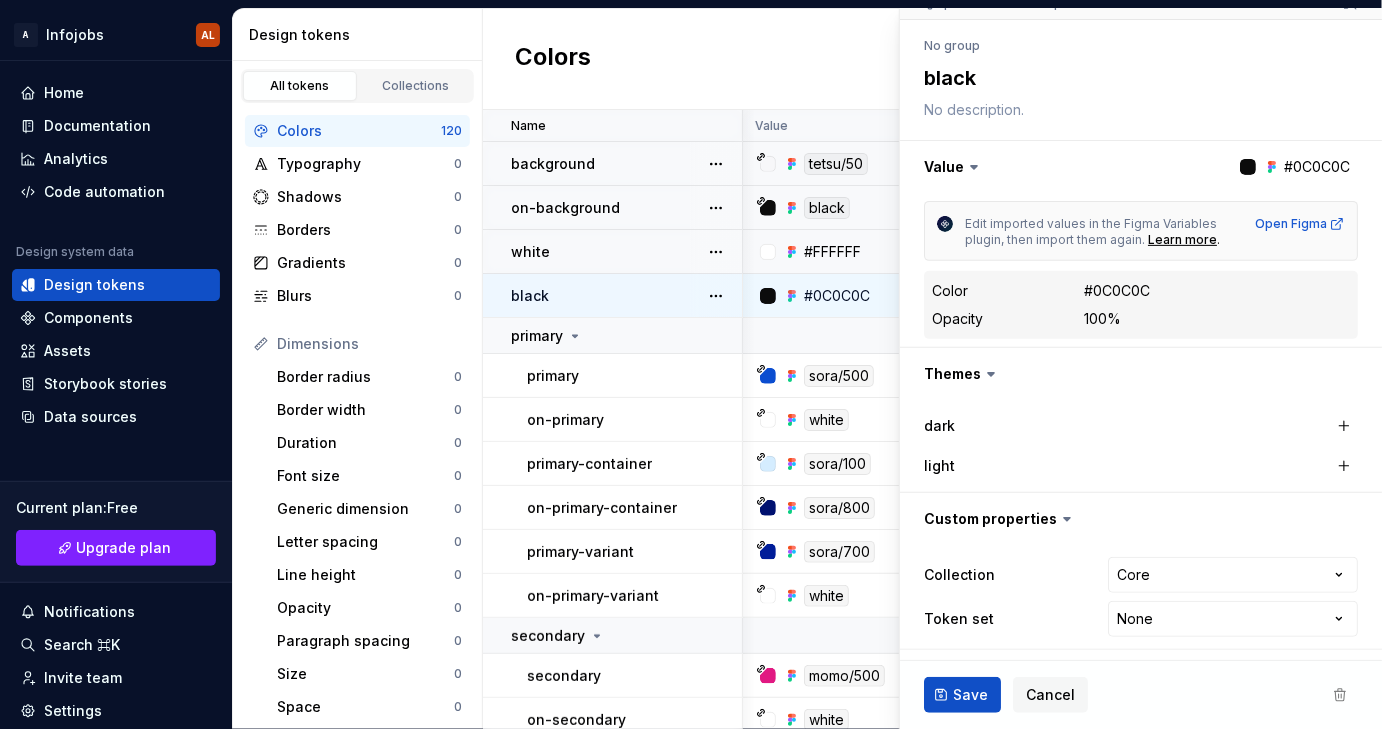 click on "Colors New token" at bounding box center [932, 59] 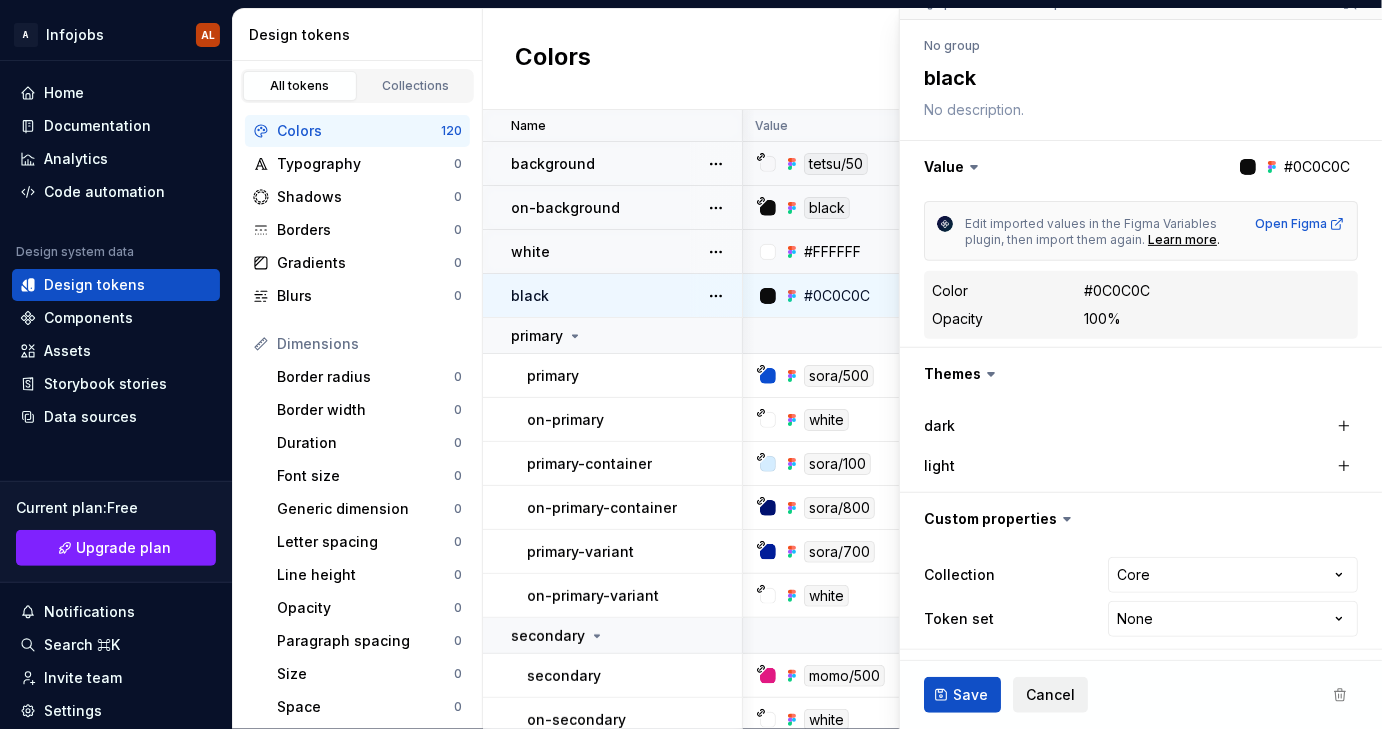 click on "Cancel" at bounding box center (1050, 695) 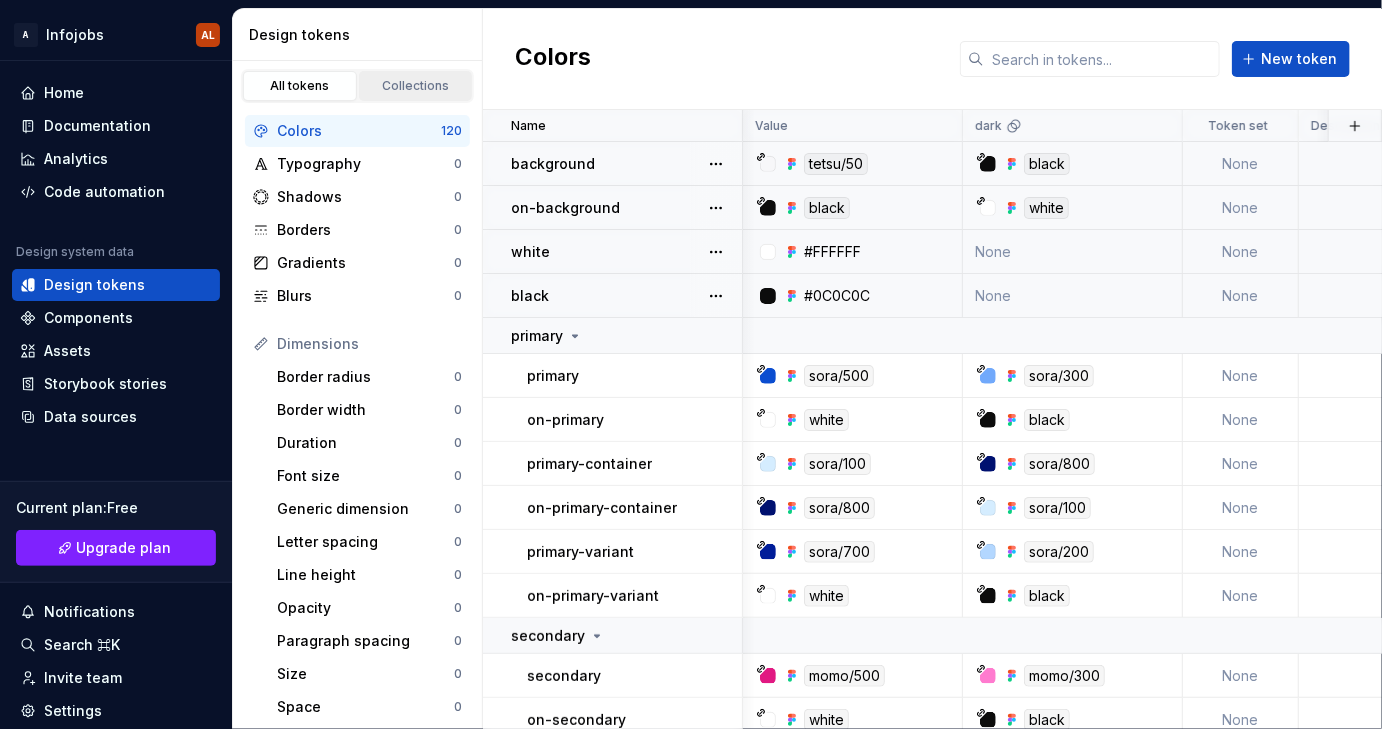 click on "Collections" at bounding box center [416, 86] 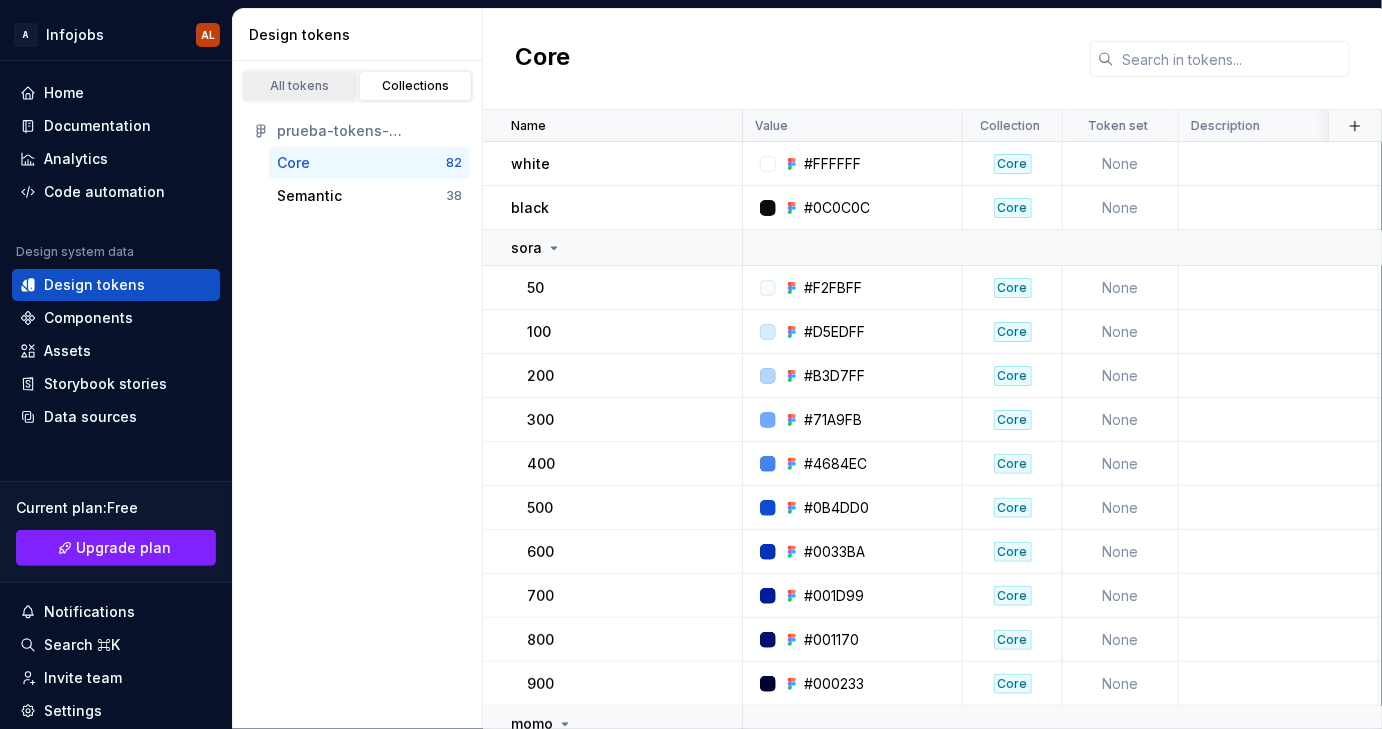 click on "All tokens" at bounding box center (300, 86) 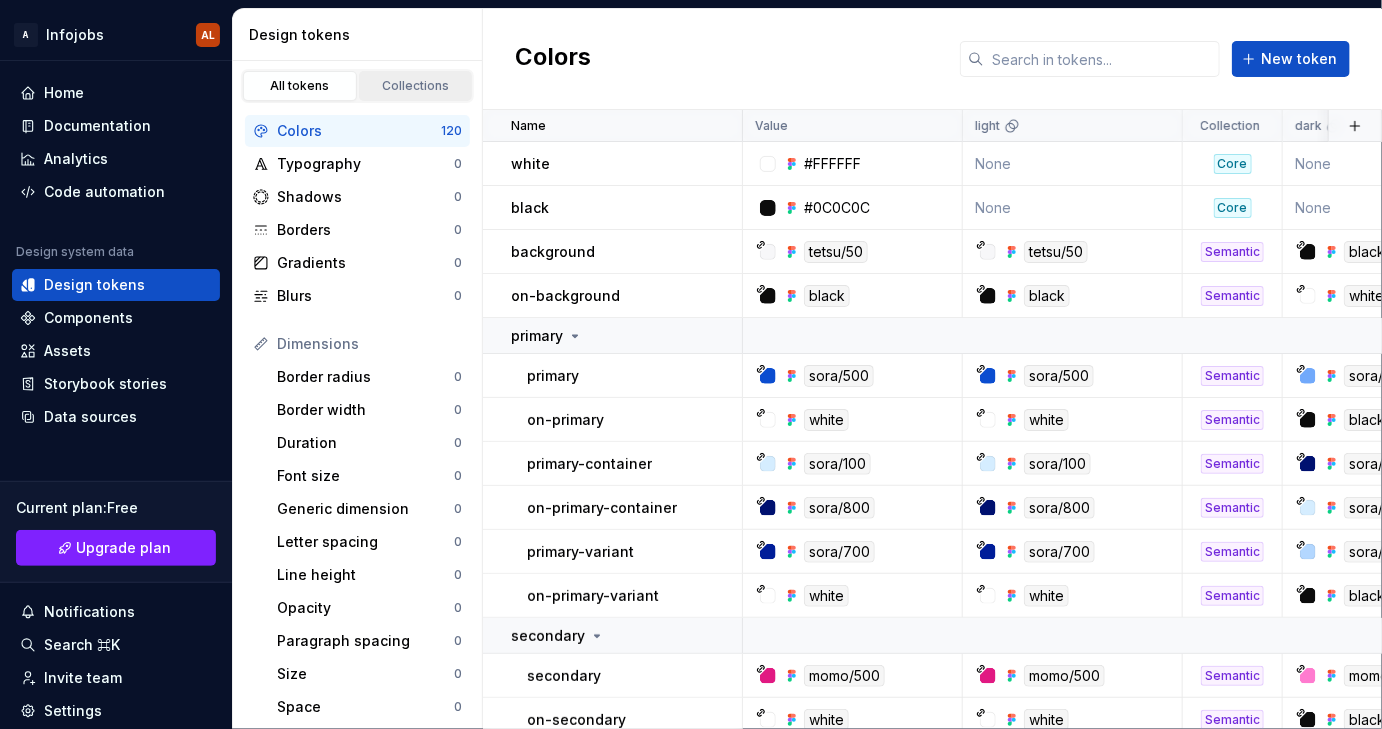 click on "Collections" at bounding box center [416, 86] 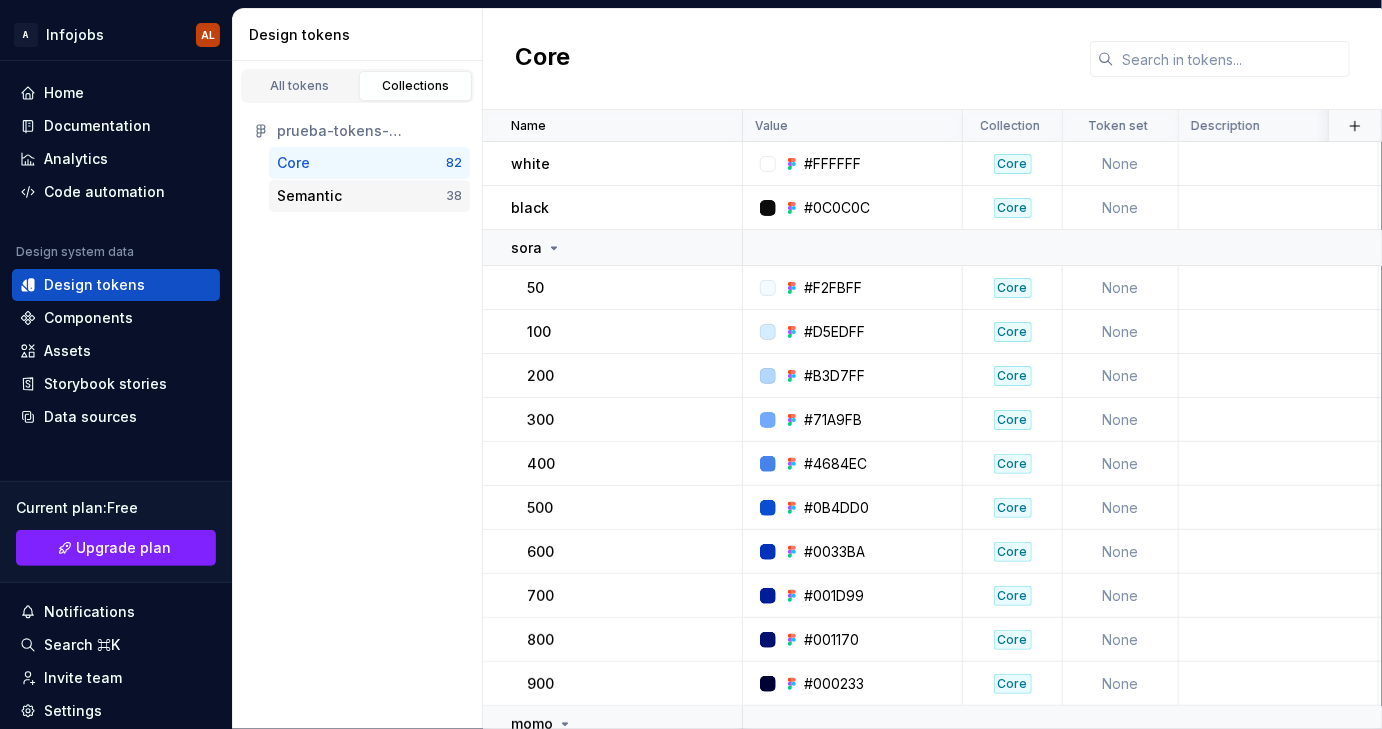 click on "Semantic" at bounding box center (309, 196) 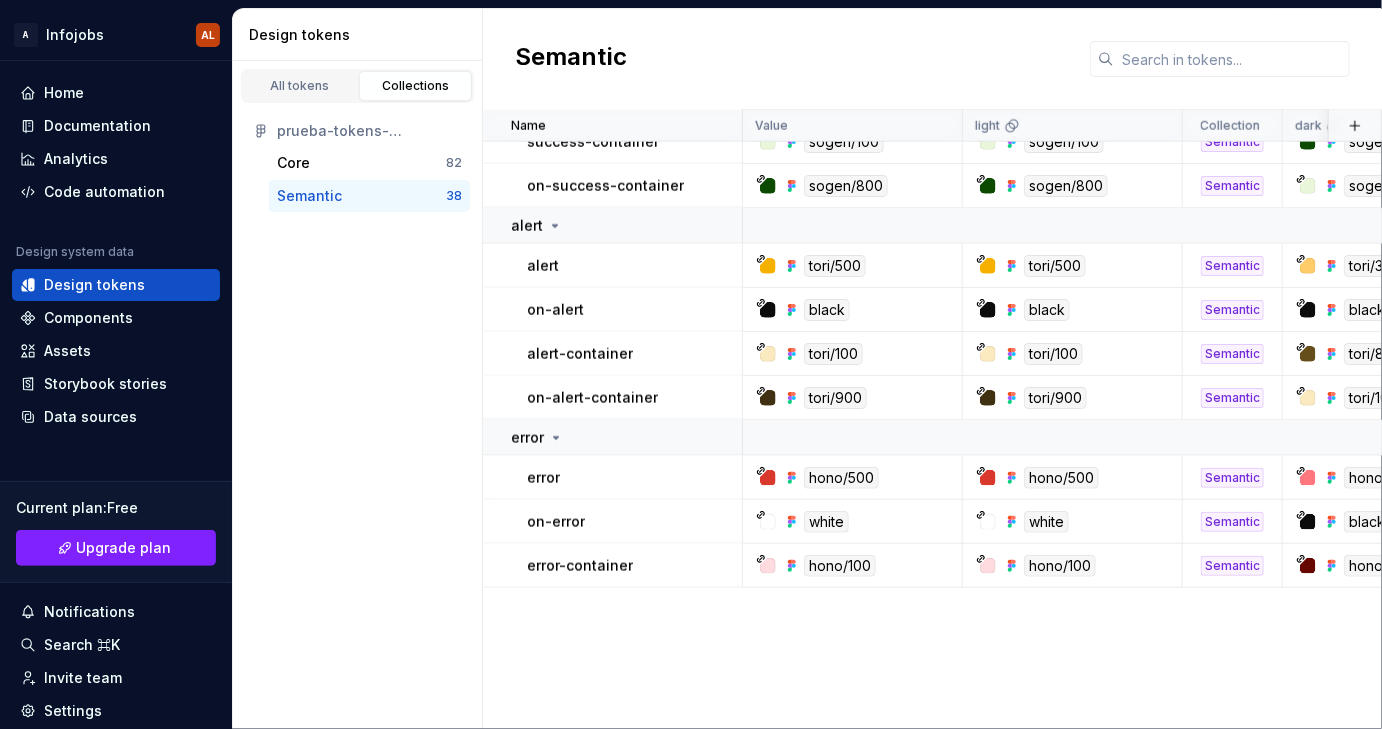 scroll, scrollTop: 0, scrollLeft: 0, axis: both 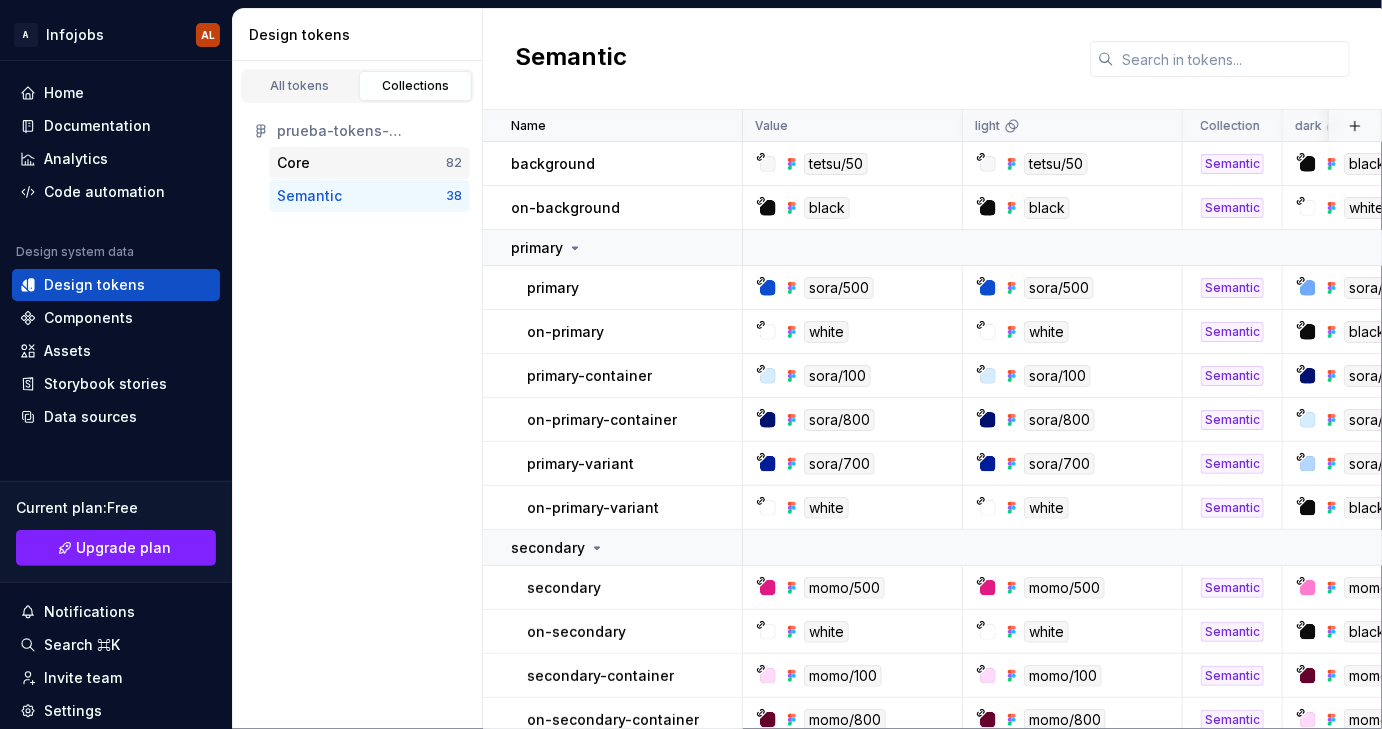 click on "Core" at bounding box center [361, 163] 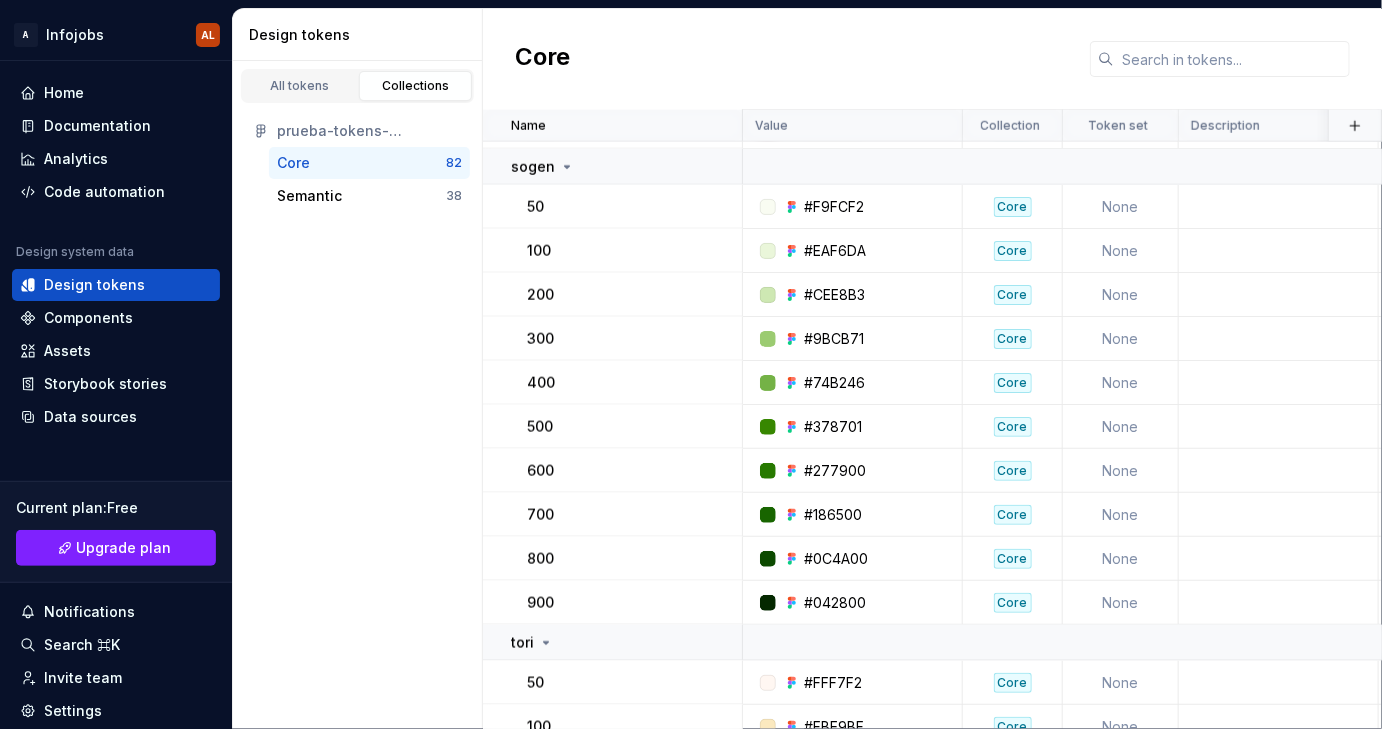 scroll, scrollTop: 0, scrollLeft: 0, axis: both 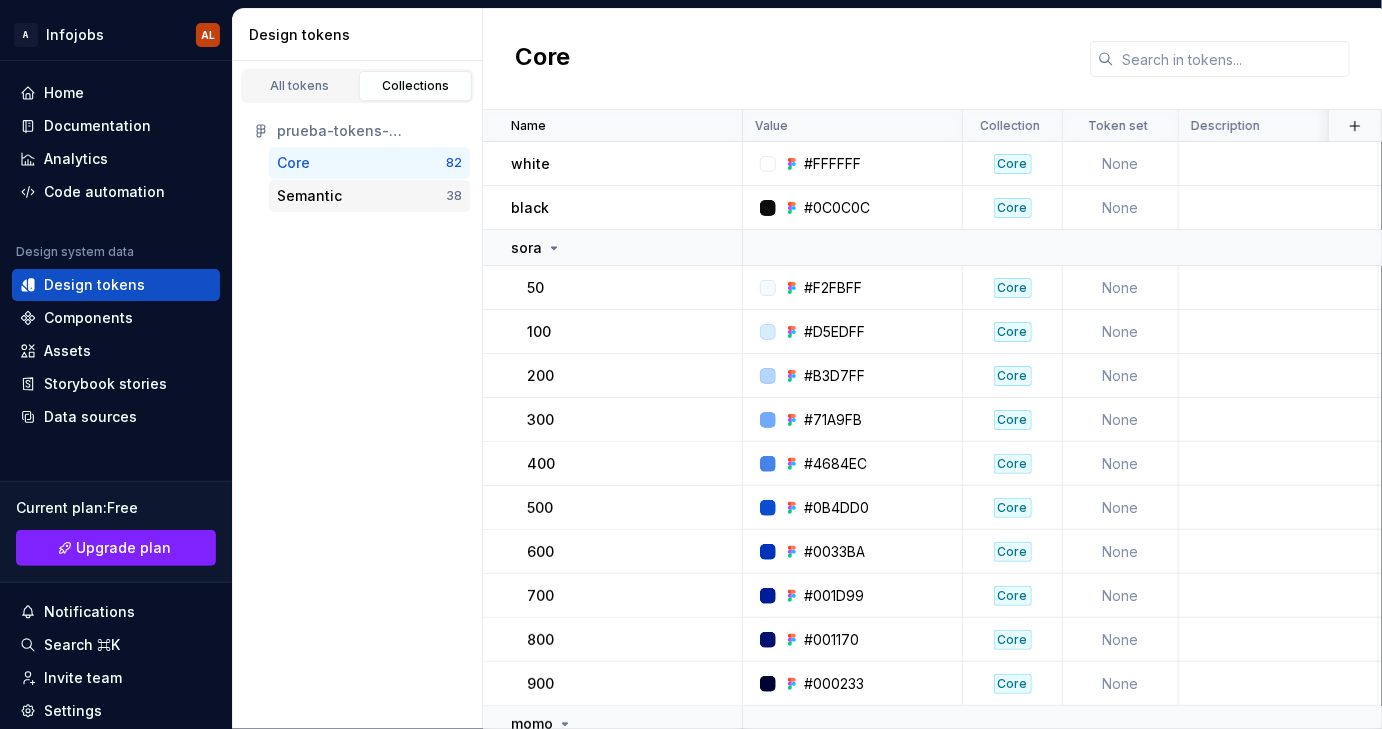 click on "Semantic" at bounding box center [309, 196] 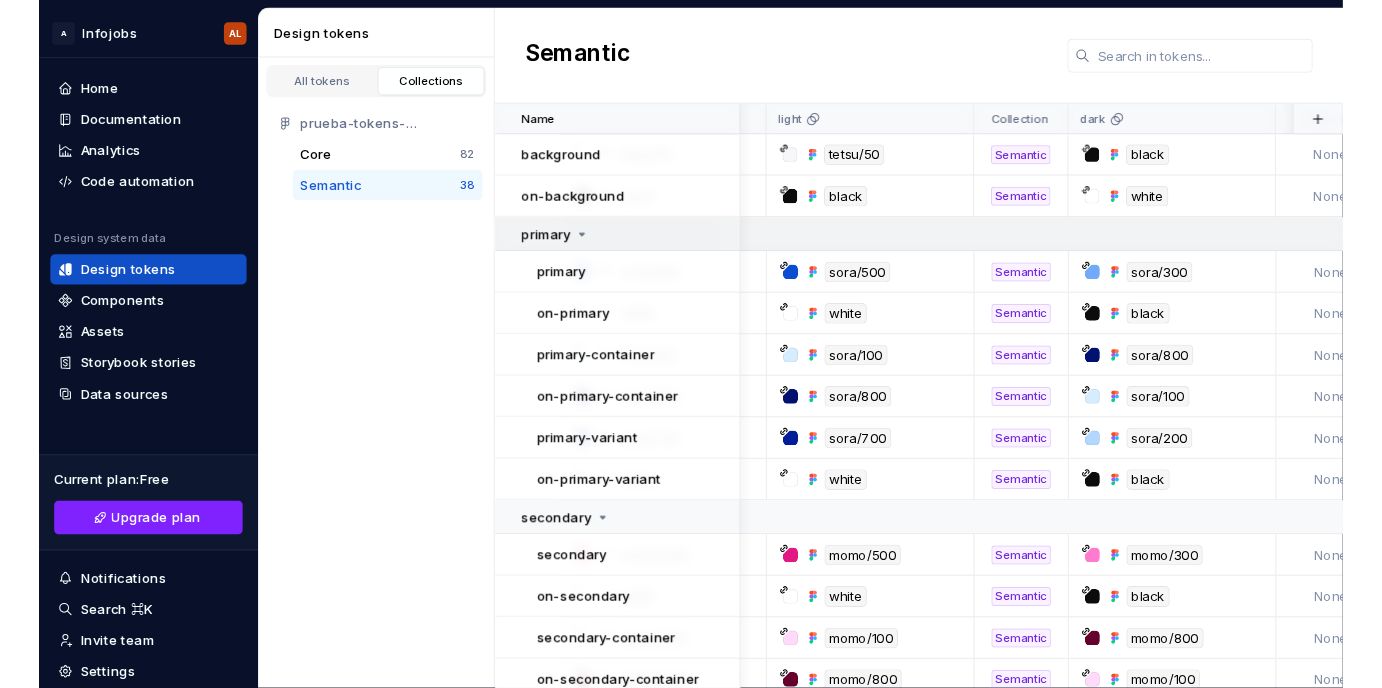scroll, scrollTop: 0, scrollLeft: 0, axis: both 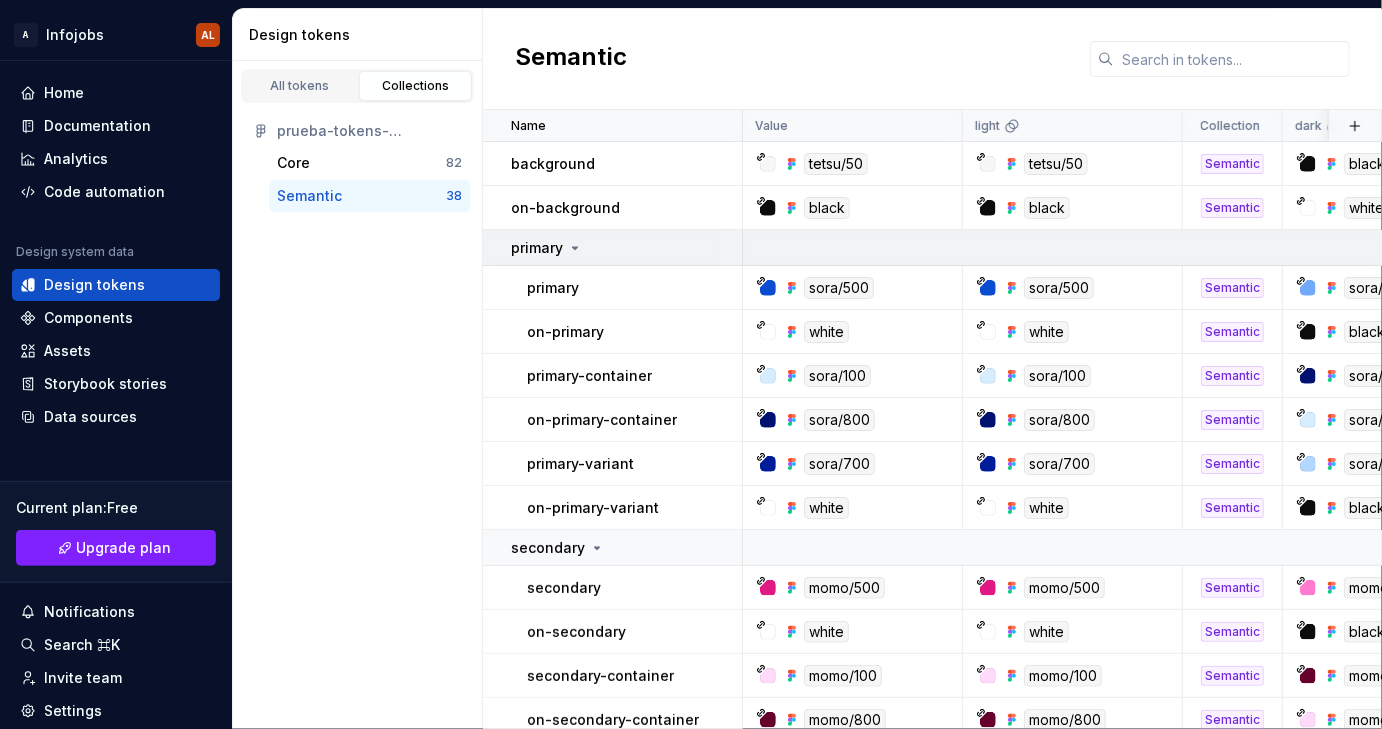 type 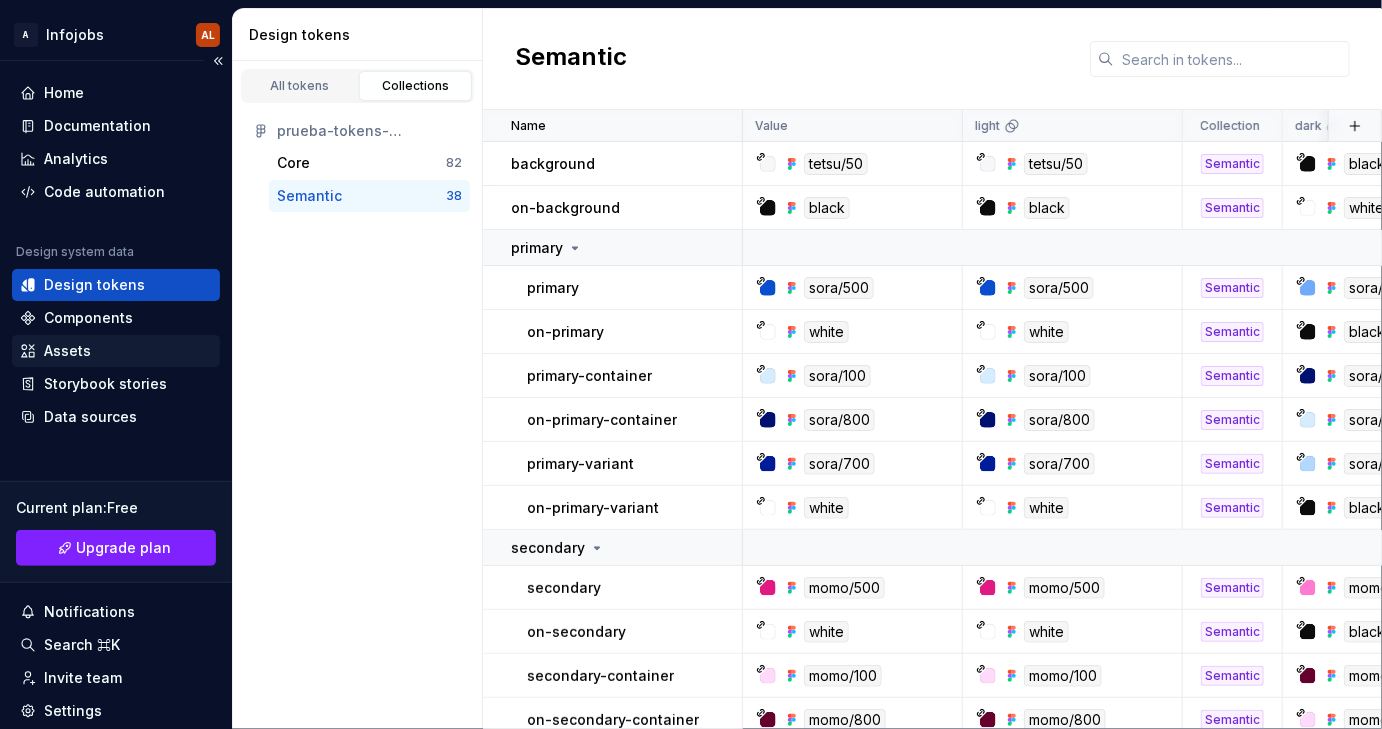 click on "Assets" at bounding box center (67, 351) 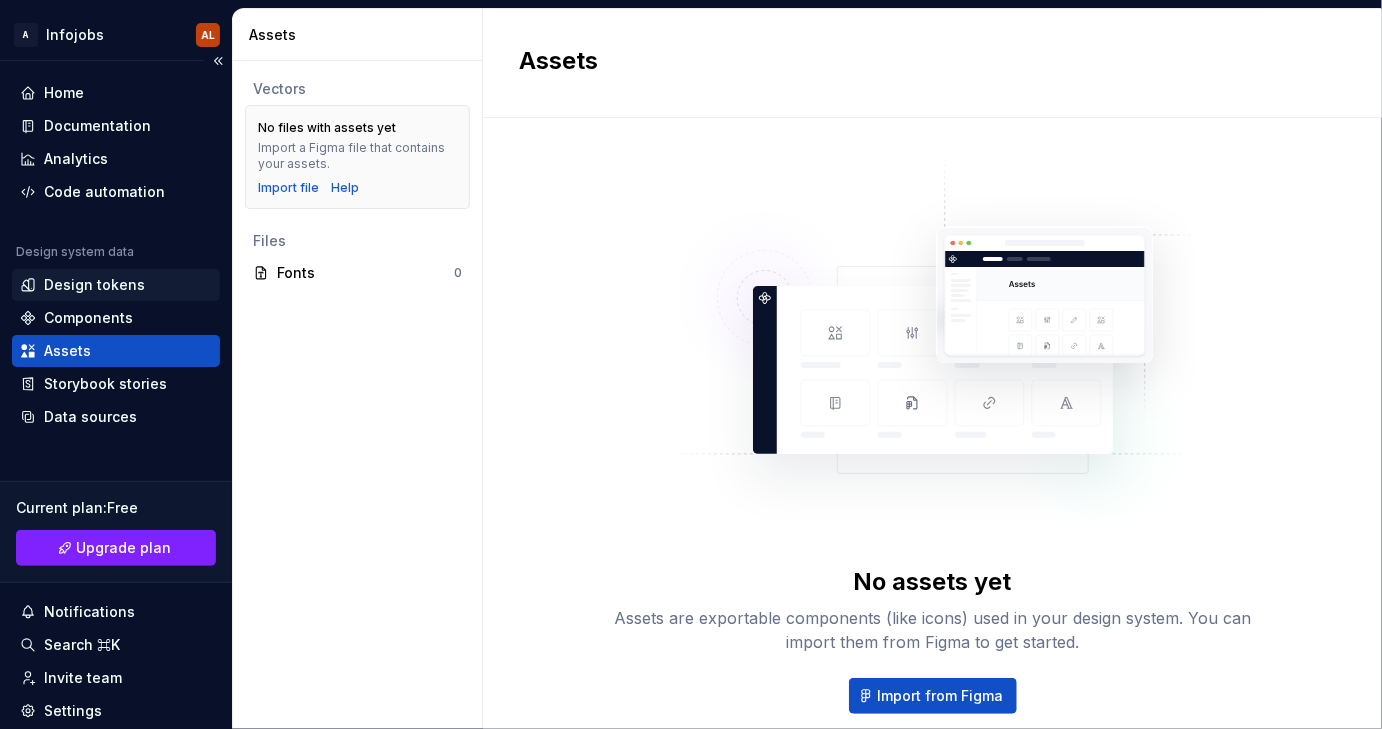 click on "Design tokens" at bounding box center [94, 285] 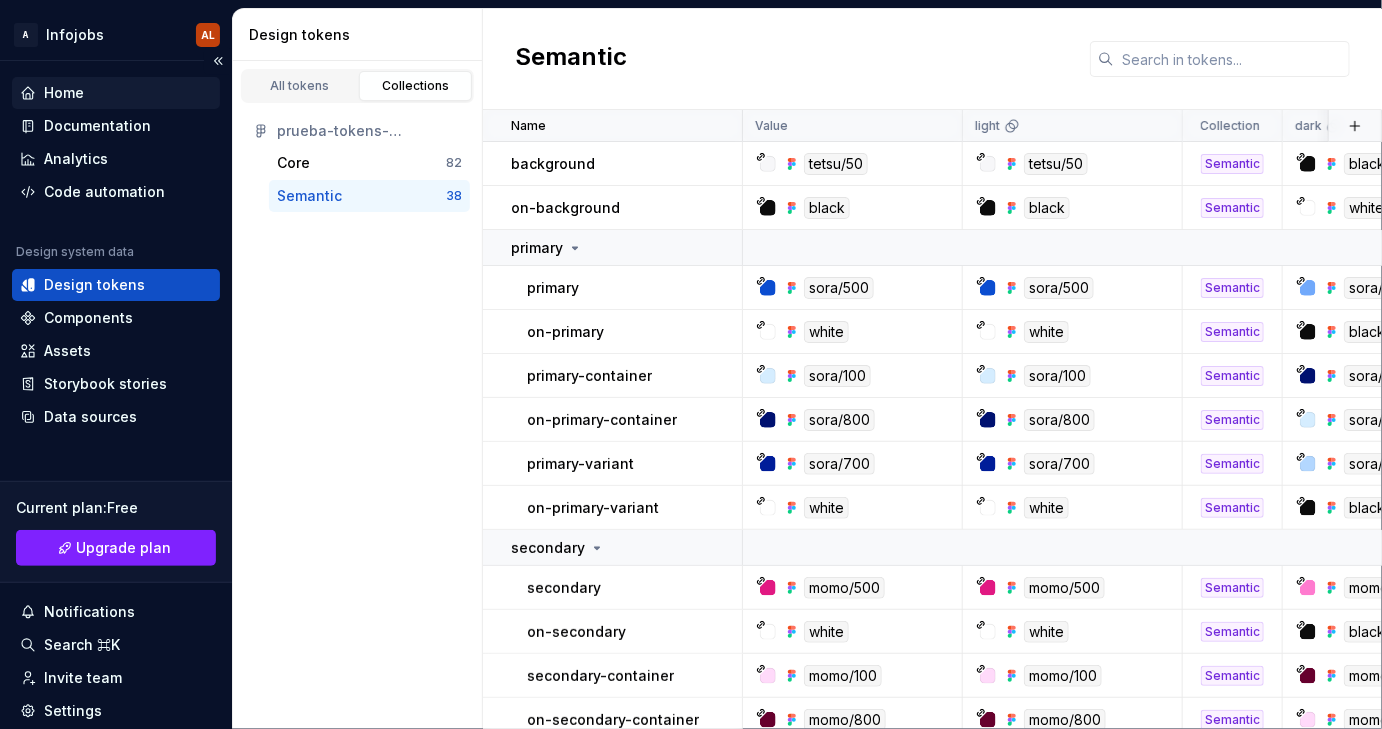 click on "Home" at bounding box center [116, 93] 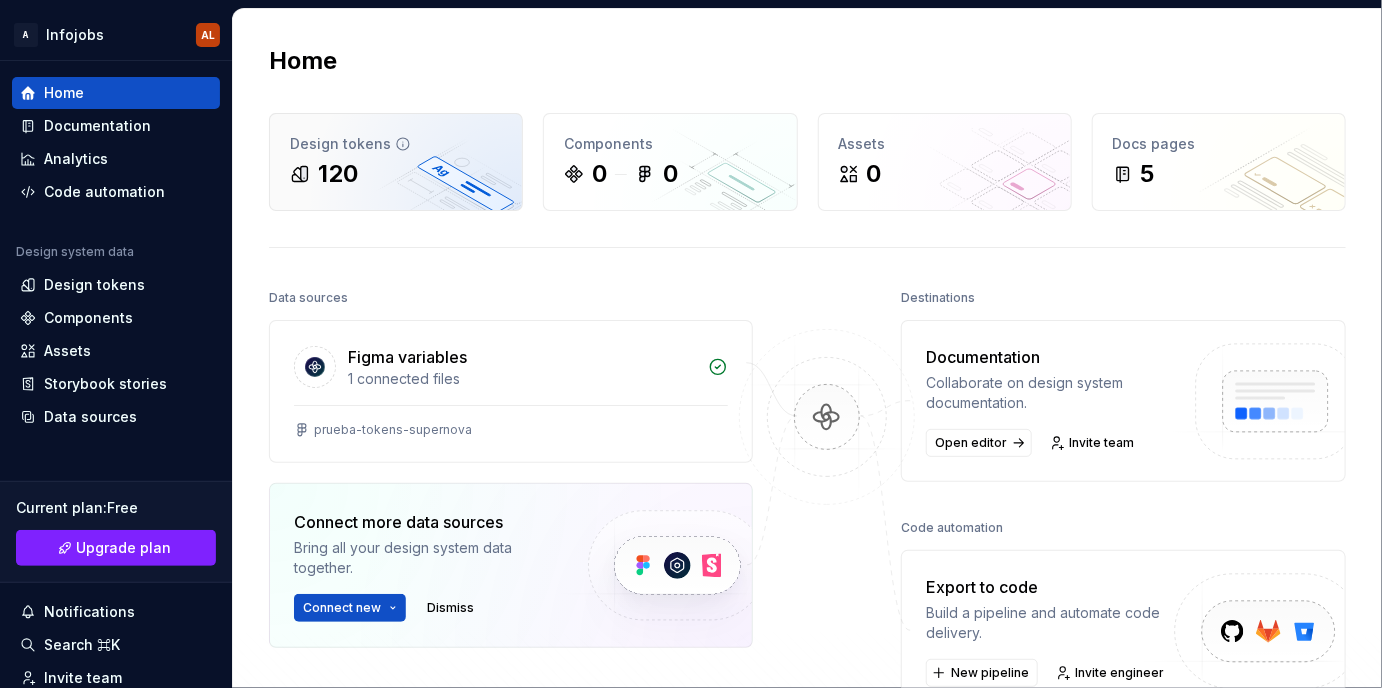 click on "120" at bounding box center (396, 174) 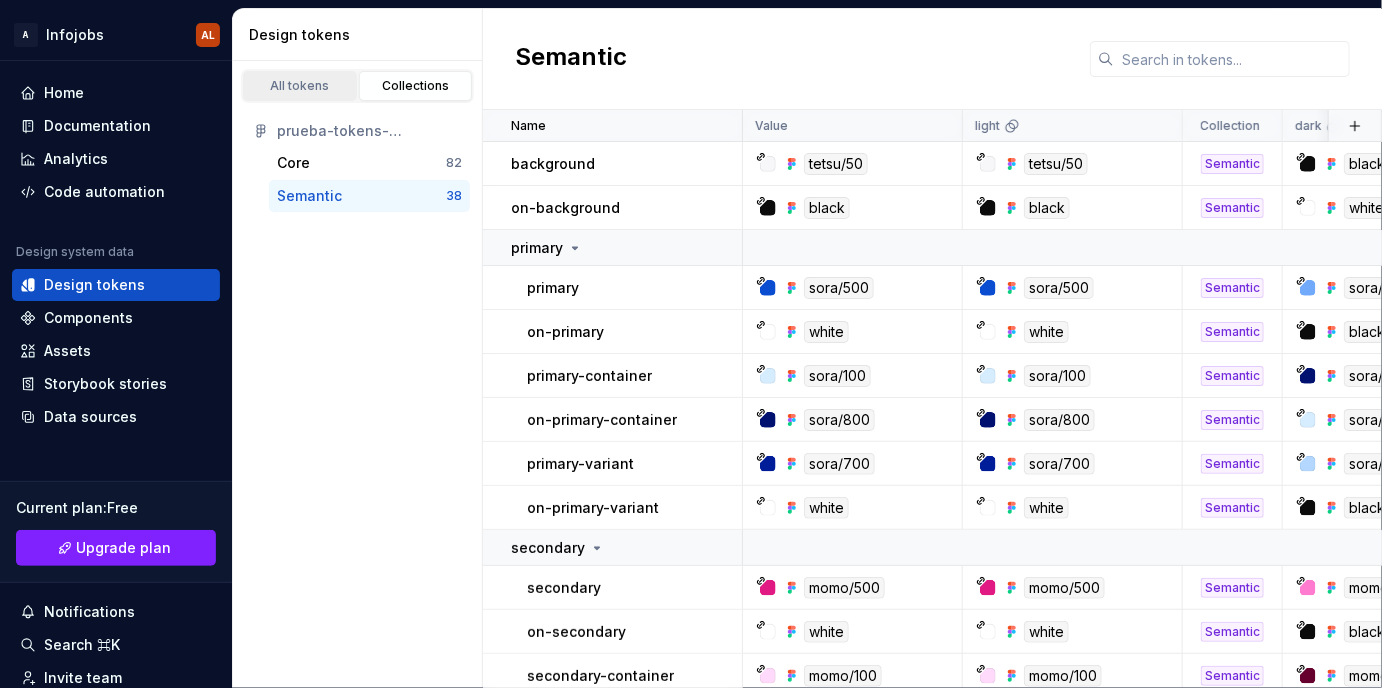 click on "All tokens" at bounding box center (300, 86) 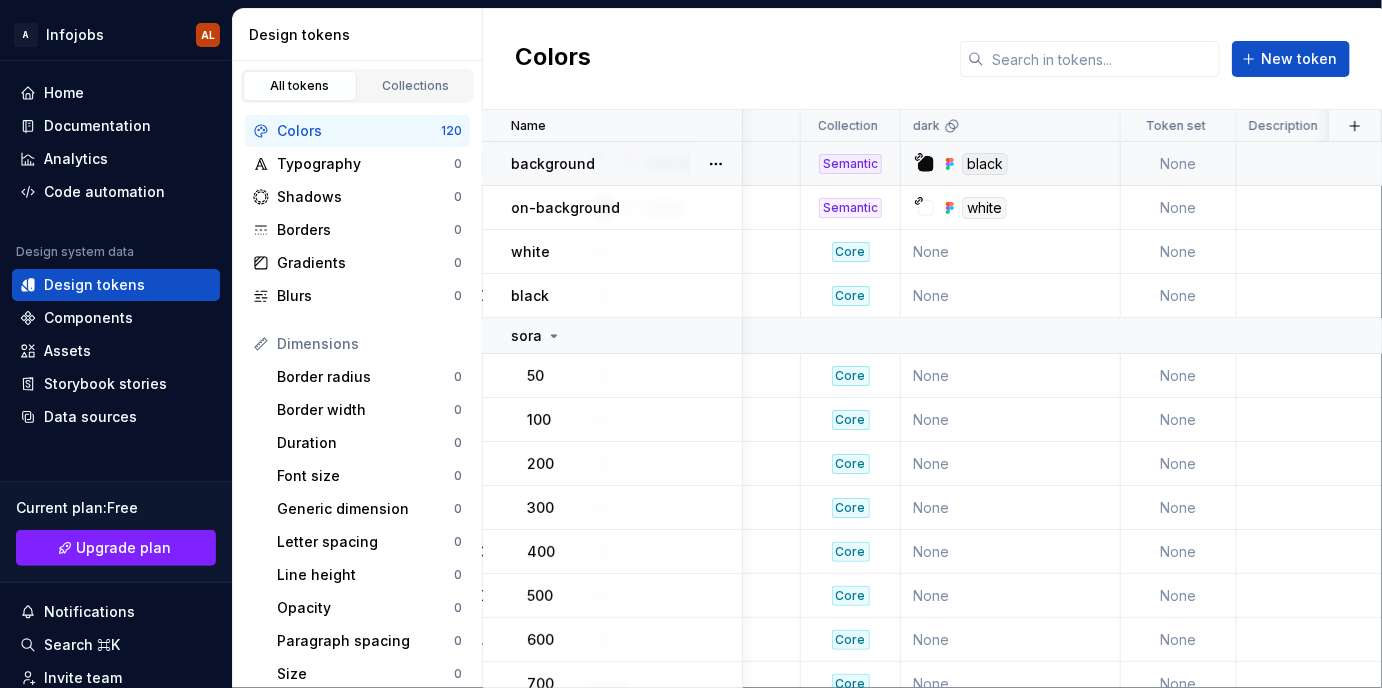 scroll, scrollTop: 0, scrollLeft: 384, axis: horizontal 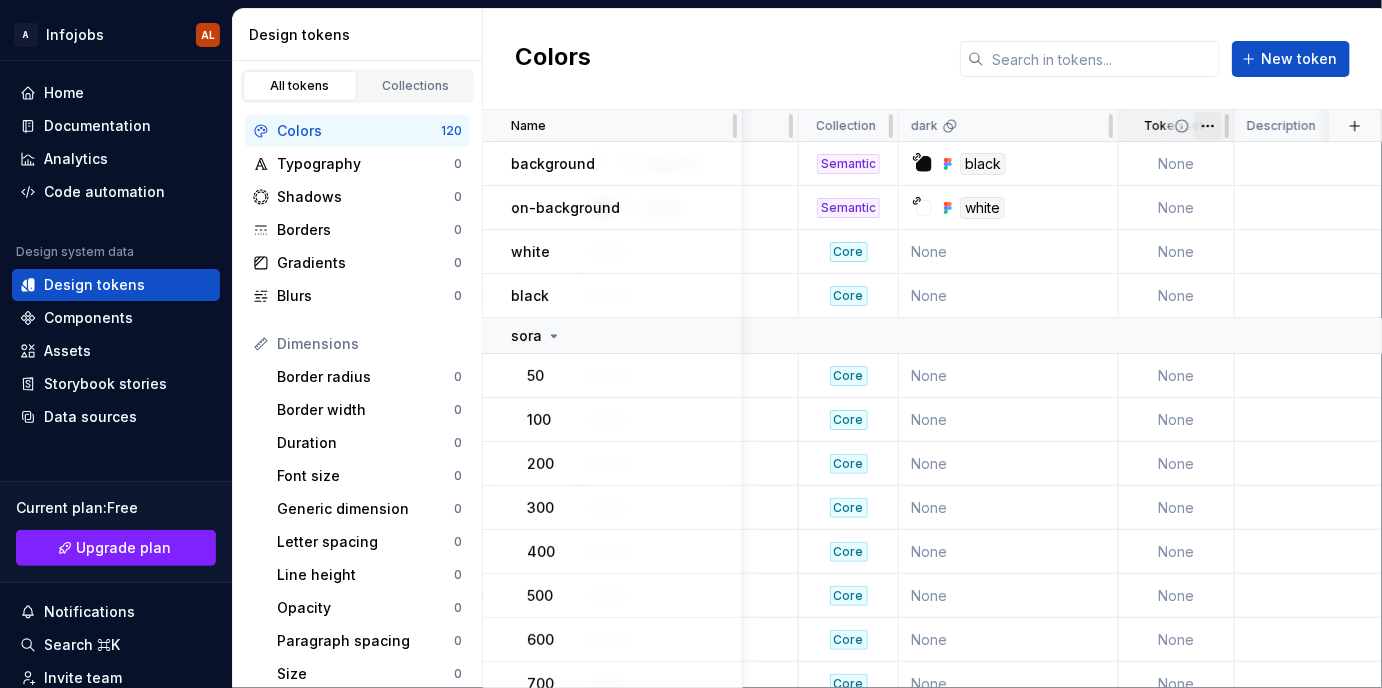 click on "A Infojobs AL Home Documentation Analytics Code automation Design system data Design tokens Components Assets Storybook stories Data sources Current plan : Free Upgrade plan Notifications Search ⌘K Invite team Settings Contact support Help Design tokens All tokens Collections Colors 120 Typography 0 Shadows 0 Borders 0 Gradients 0 Blurs 0 Dimensions Border radius 0 Border width 0 Duration 0 Font size 0 Generic dimension 0 Letter spacing 0 Line height 0 Opacity 0 Paragraph spacing 0 Size 0 Space 0 Z-index 0 Options Text decoration 0 Text case 0 Visibility 0 Strings Font family 0 Font weight/style 0 Generic string 0 Product copy 0 Colors New token Name Value light Collection dark Token set Description Last updated background tetsu/50 tetsu/50 Semantic black None 23 minutes ago on-background black black Semantic white None 23 minutes ago white #FFFFFF None Core None None 23 minutes ago black #0C0C0C None Core None None 23 minutes ago sora 50 #F2FBFF None Core None None 23 minutes ago 100 #D5EDFF None Core 200" at bounding box center (691, 344) 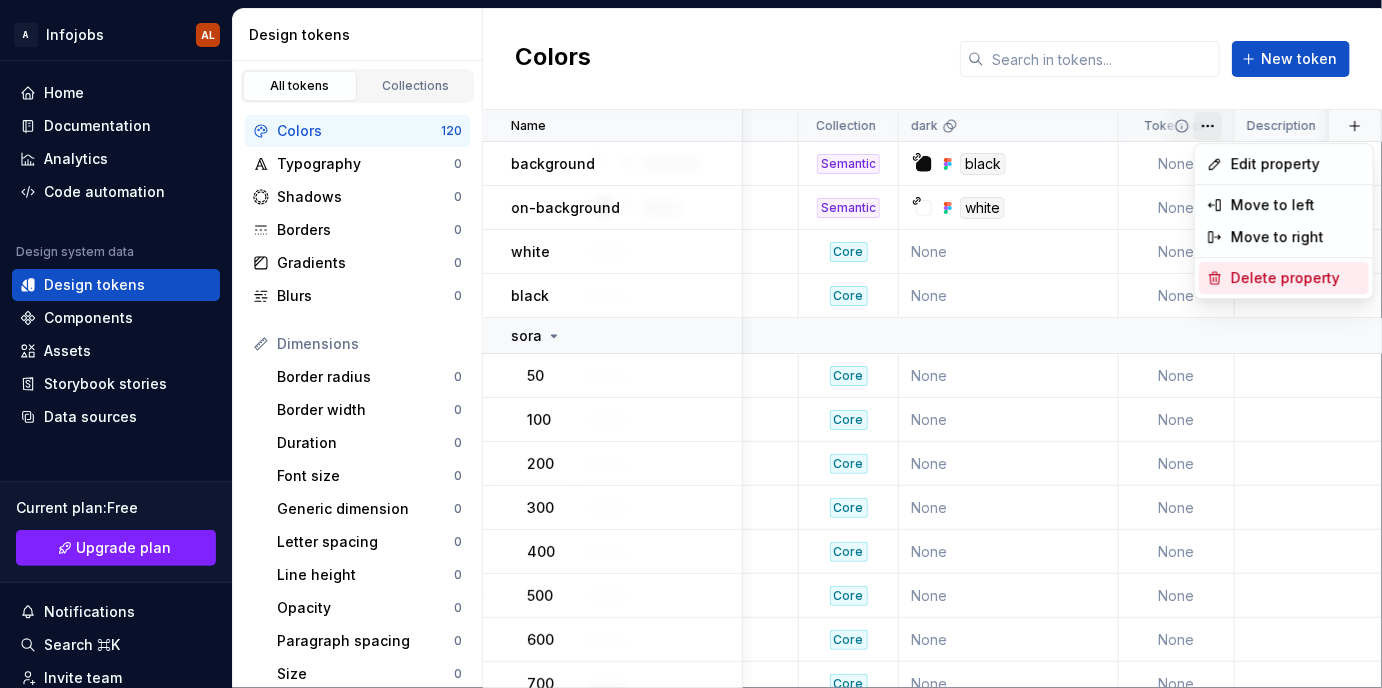 click on "Delete property" at bounding box center (1296, 278) 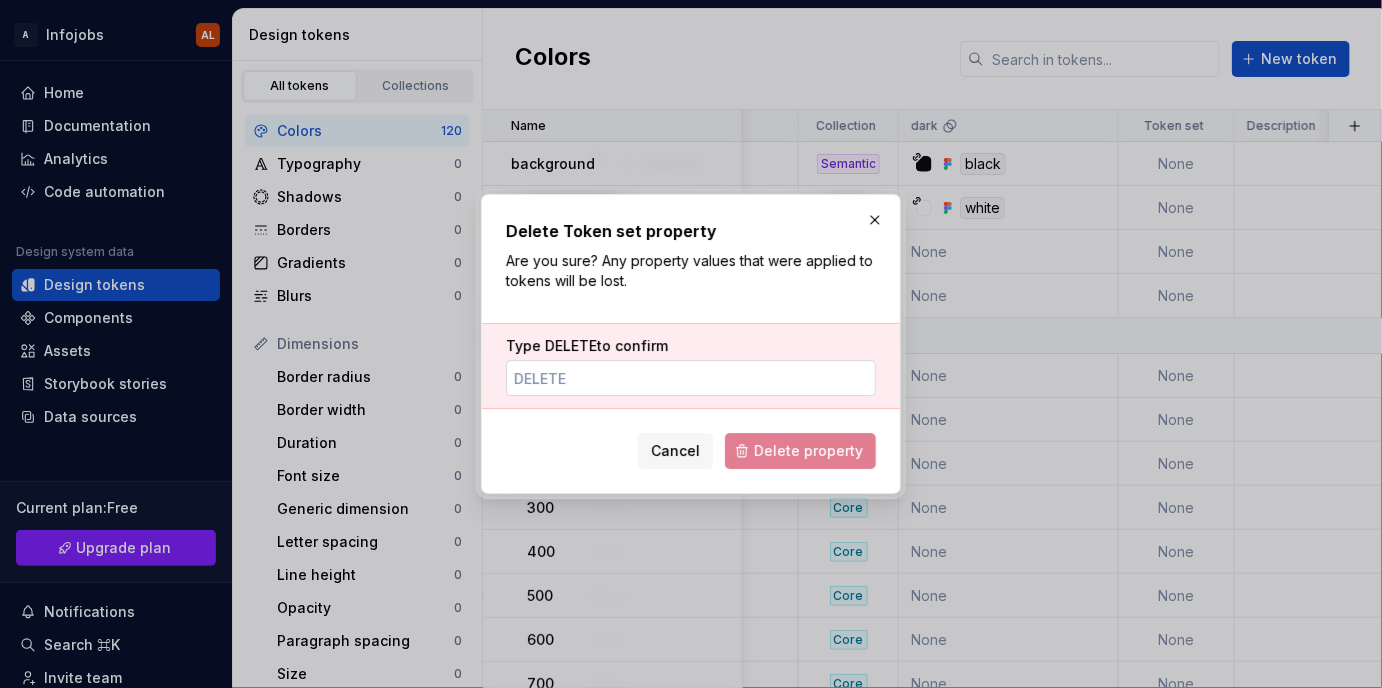 click on "Type   DELETE  to confirm" at bounding box center (691, 378) 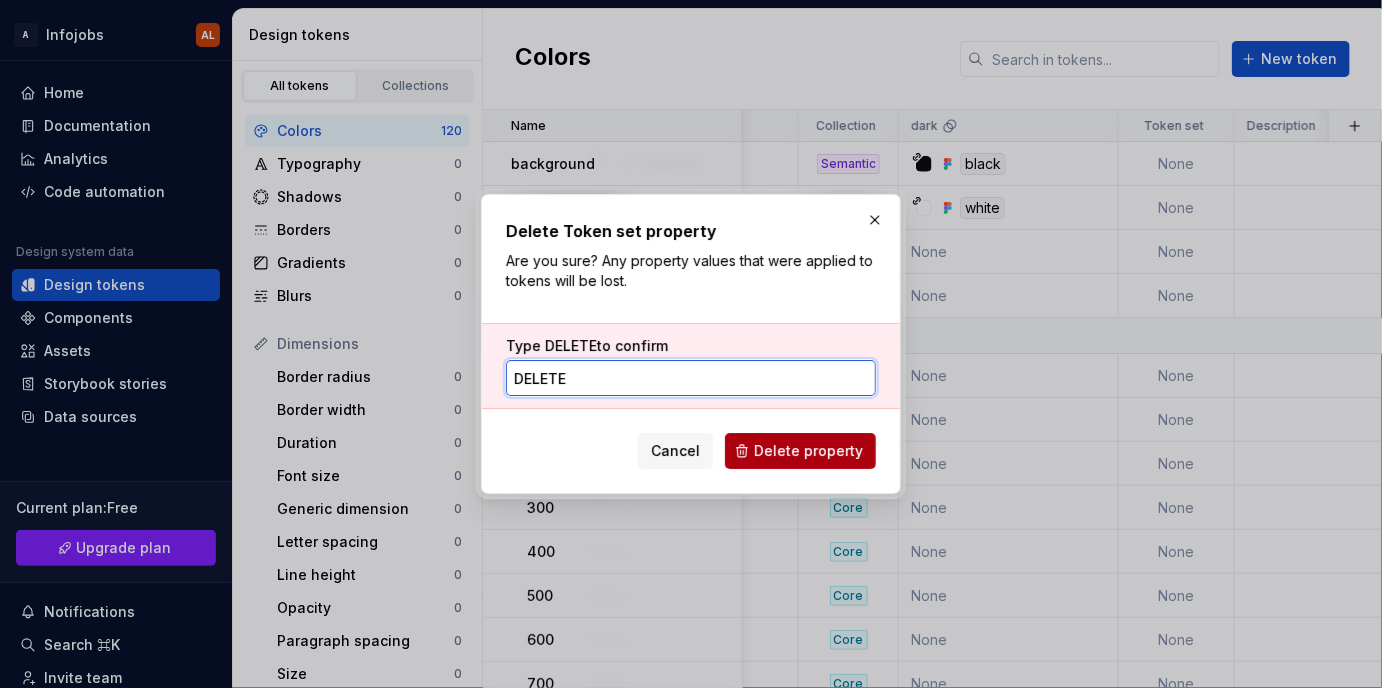 type on "DELETE" 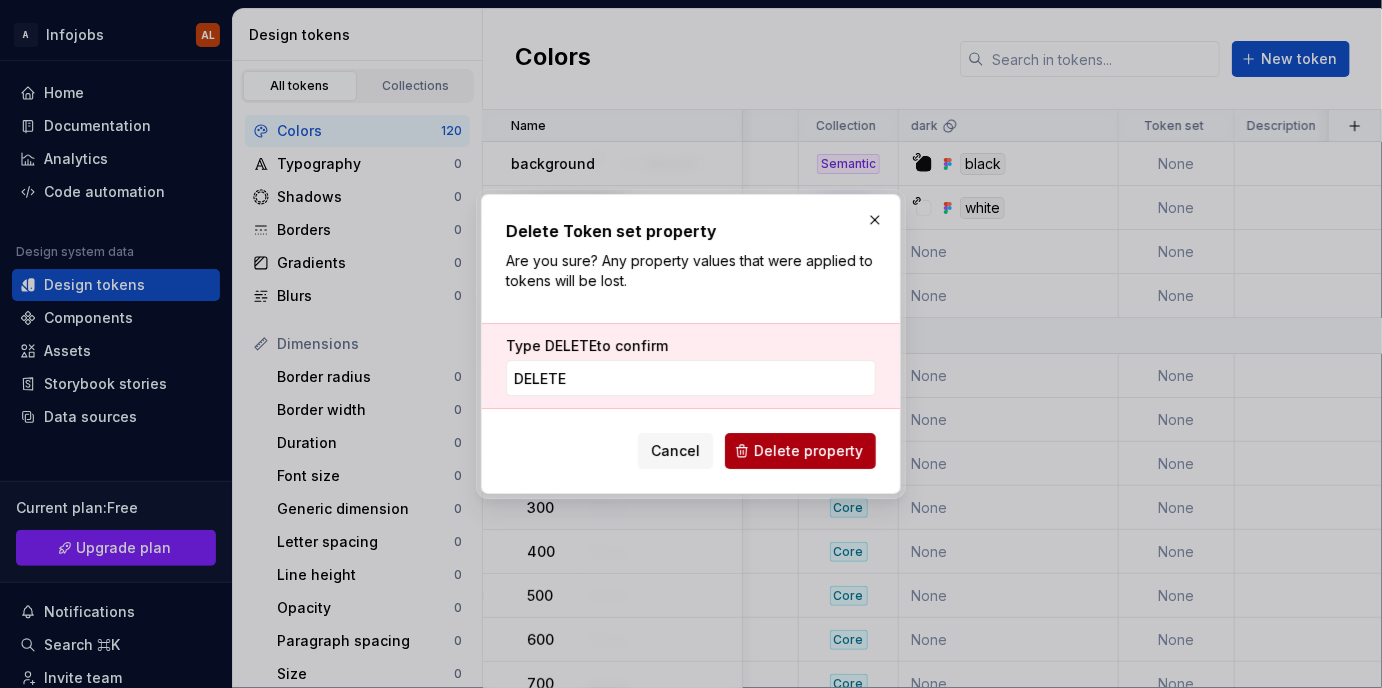 click on "Delete property" at bounding box center [800, 451] 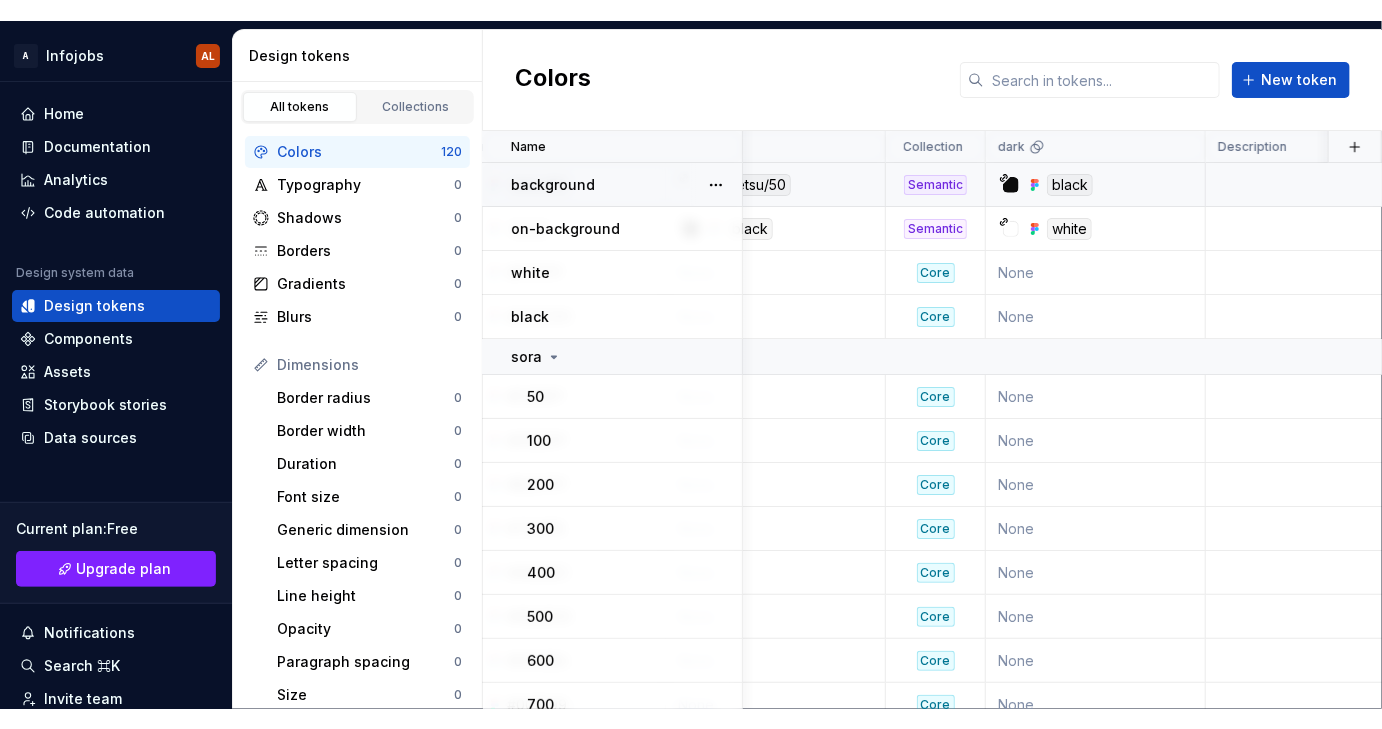 scroll, scrollTop: 0, scrollLeft: 0, axis: both 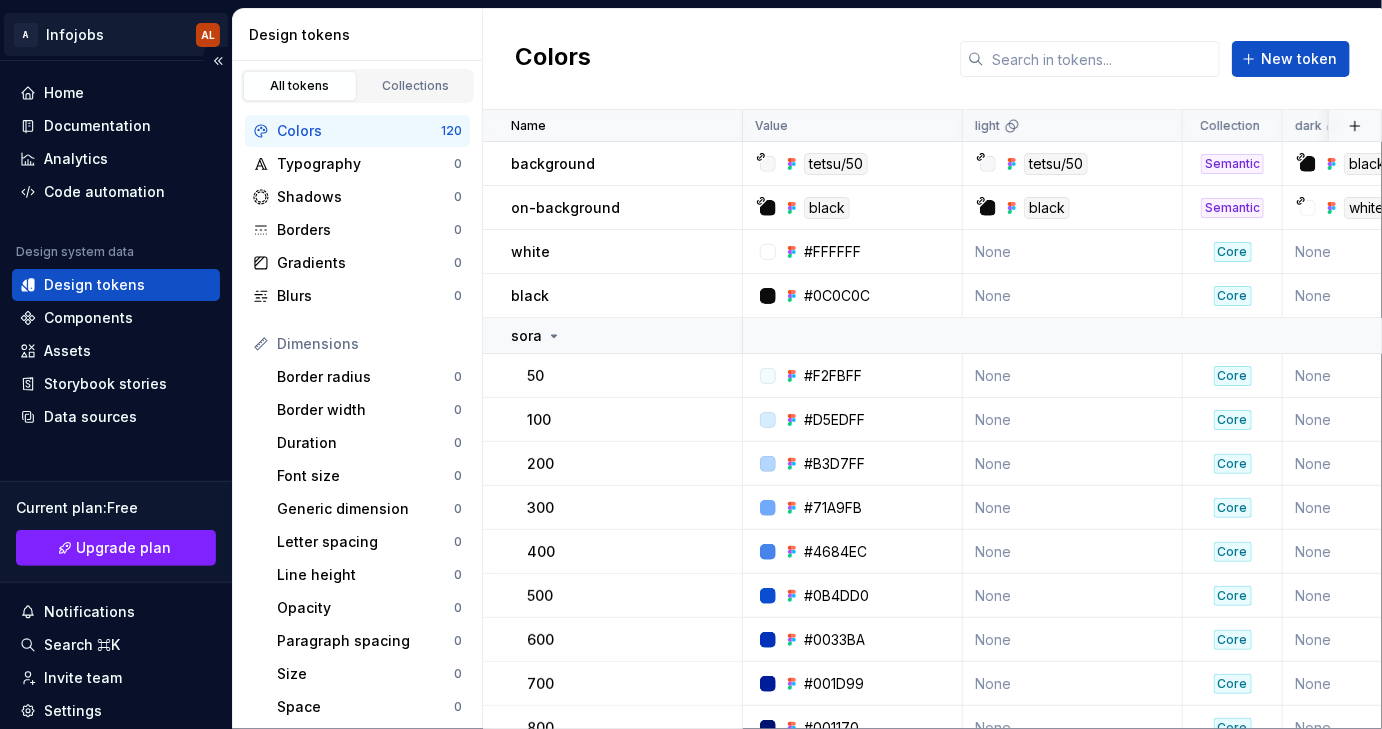 click on "tertiary-container" at bounding box center [691, 364] 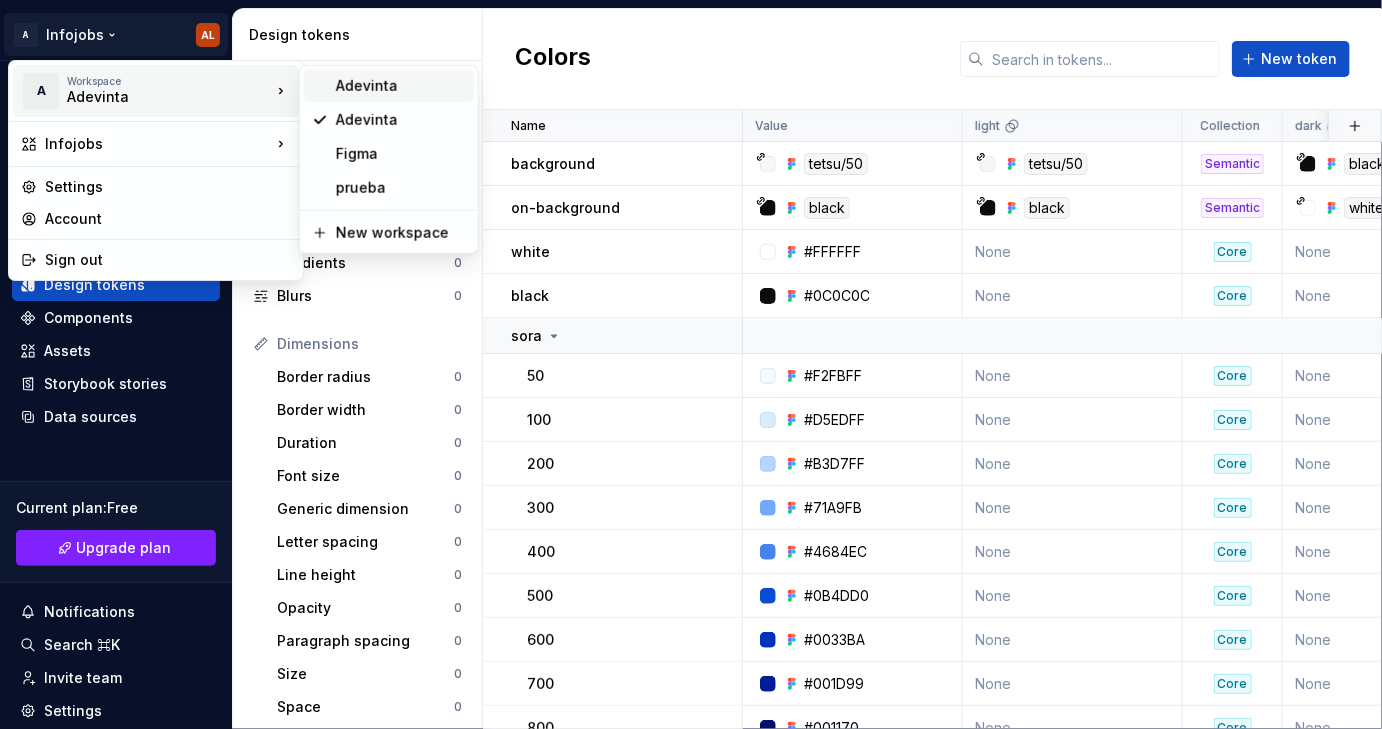 click on "Adevinta" at bounding box center [401, 86] 